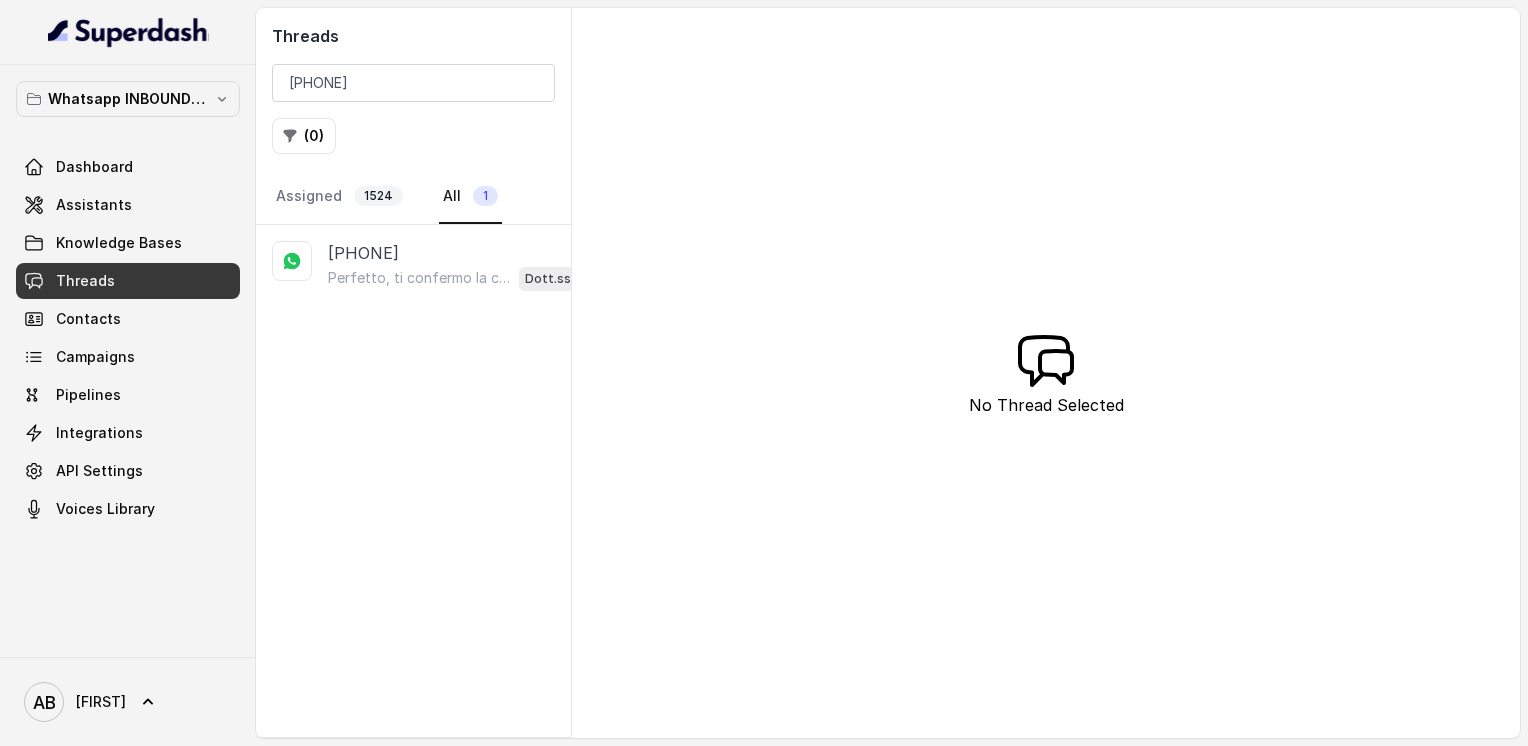 scroll, scrollTop: 0, scrollLeft: 0, axis: both 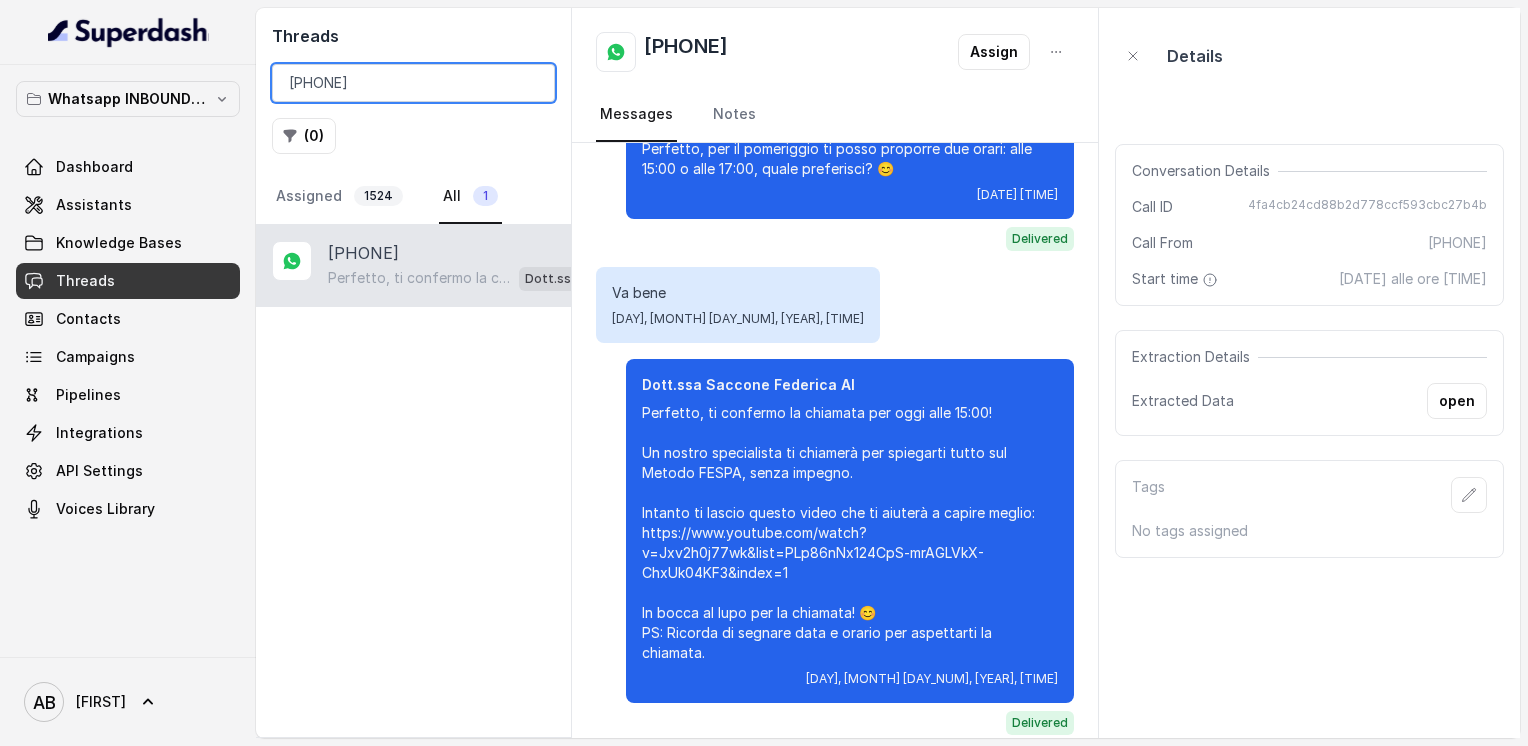 click on "[PHONE]" at bounding box center [413, 83] 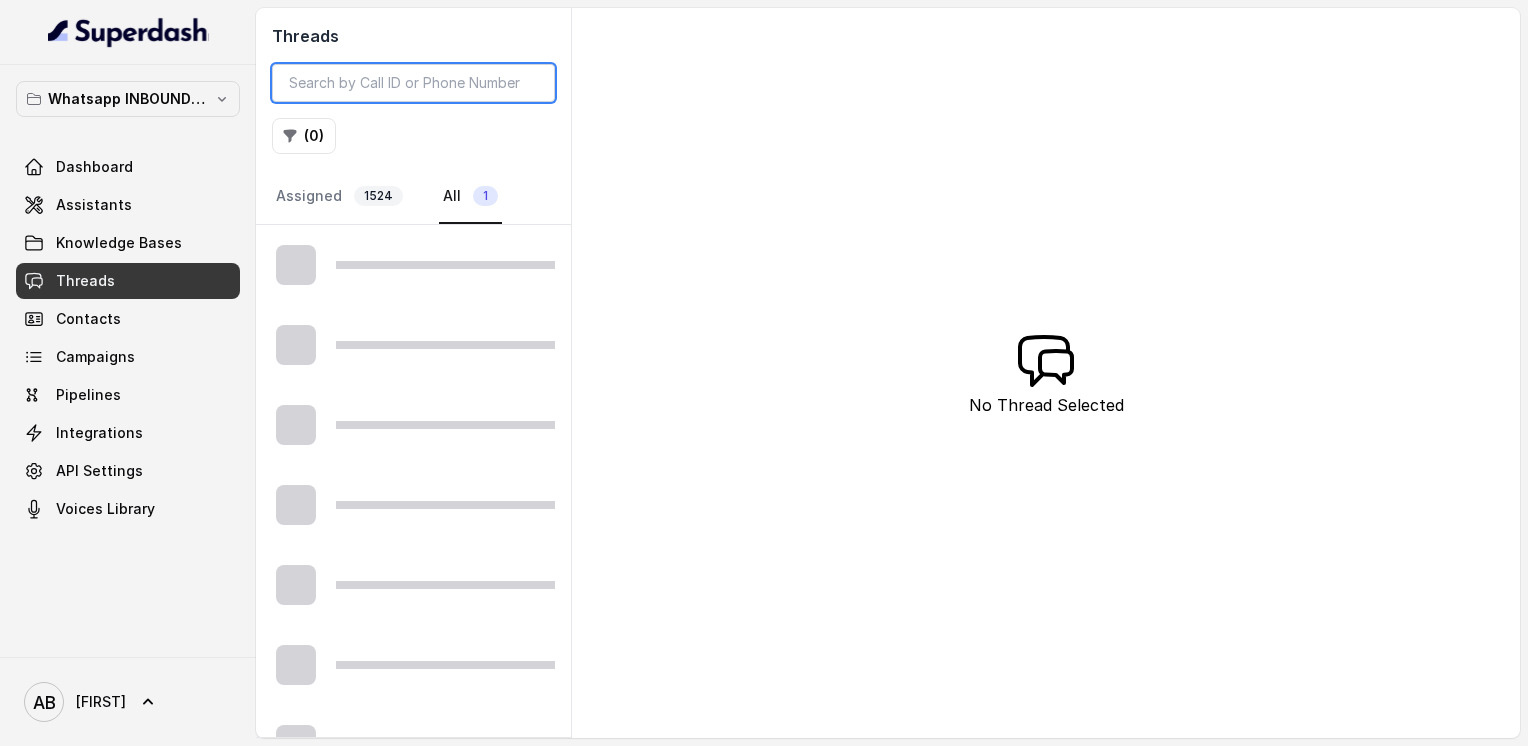click at bounding box center (413, 83) 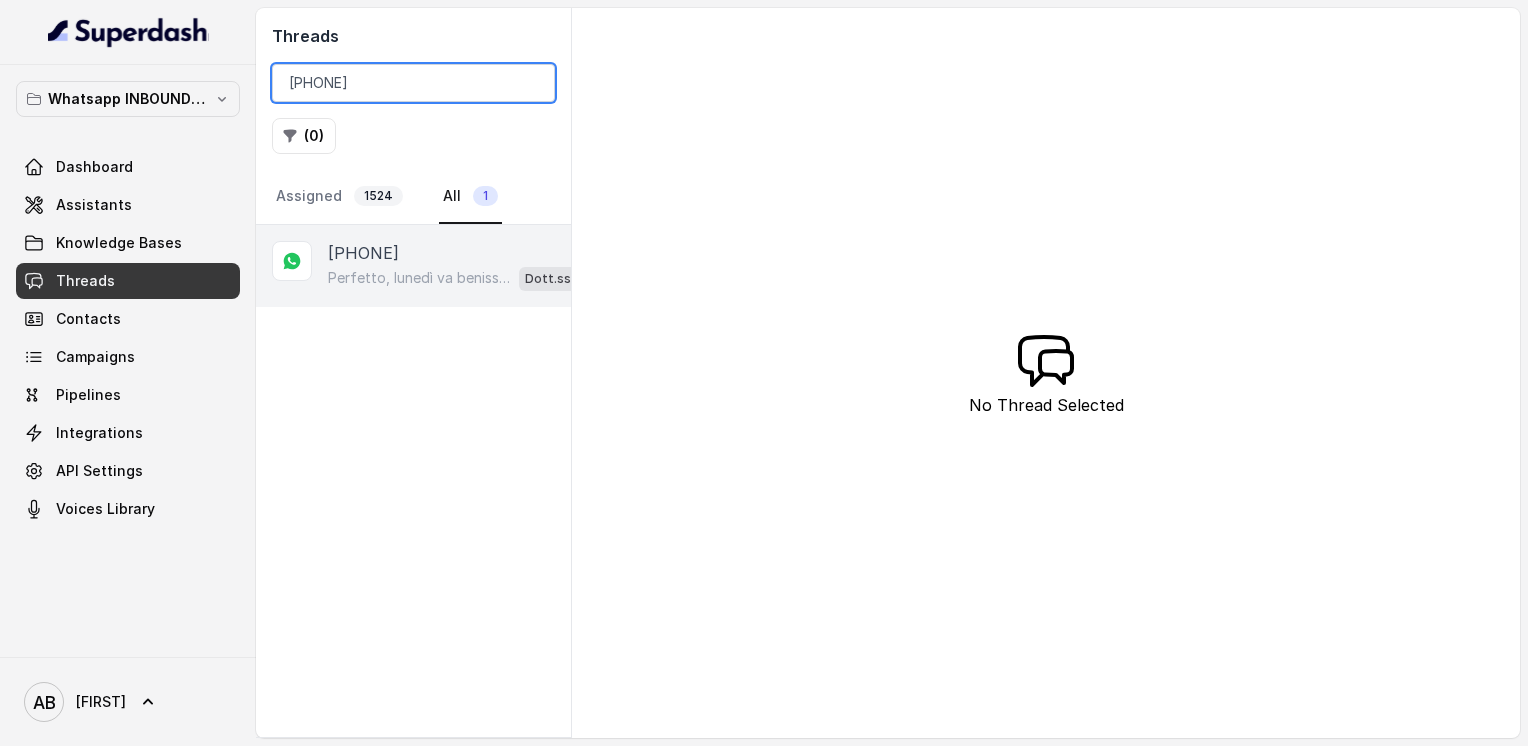 type on "[PHONE]" 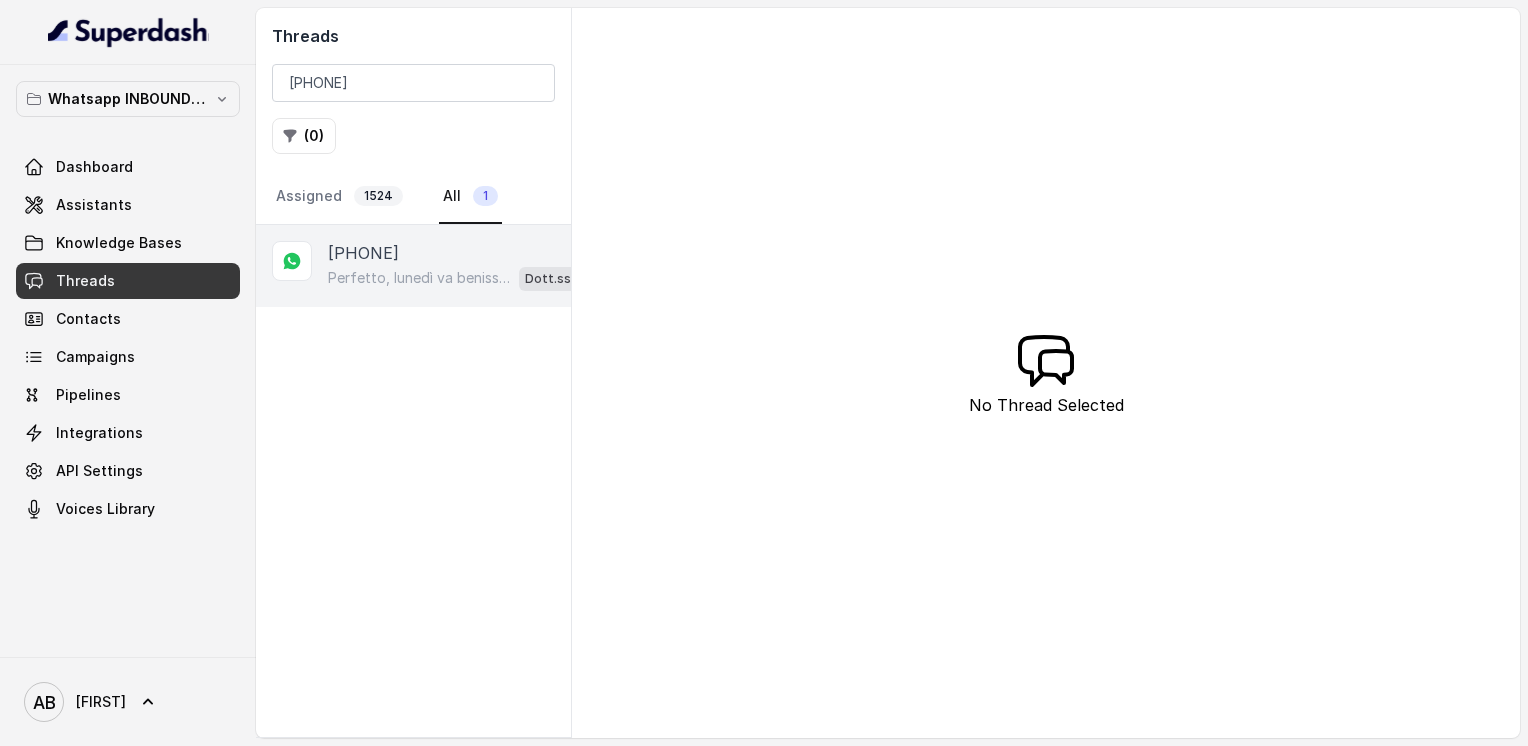 click on "Perfetto, lunedì va benissimo!
Quale orario preferisci per la chiamata? 😊" at bounding box center [419, 278] 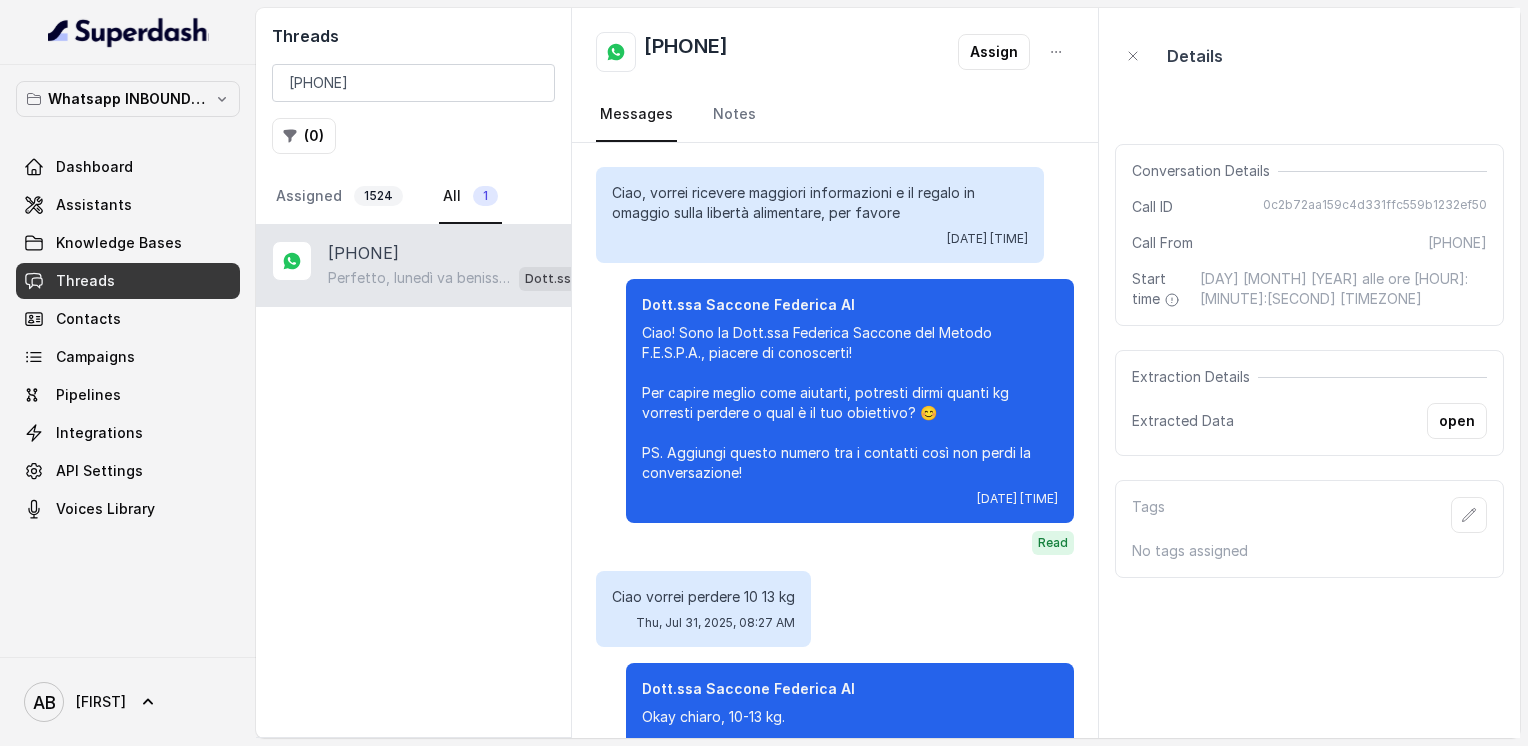 scroll, scrollTop: 1348, scrollLeft: 0, axis: vertical 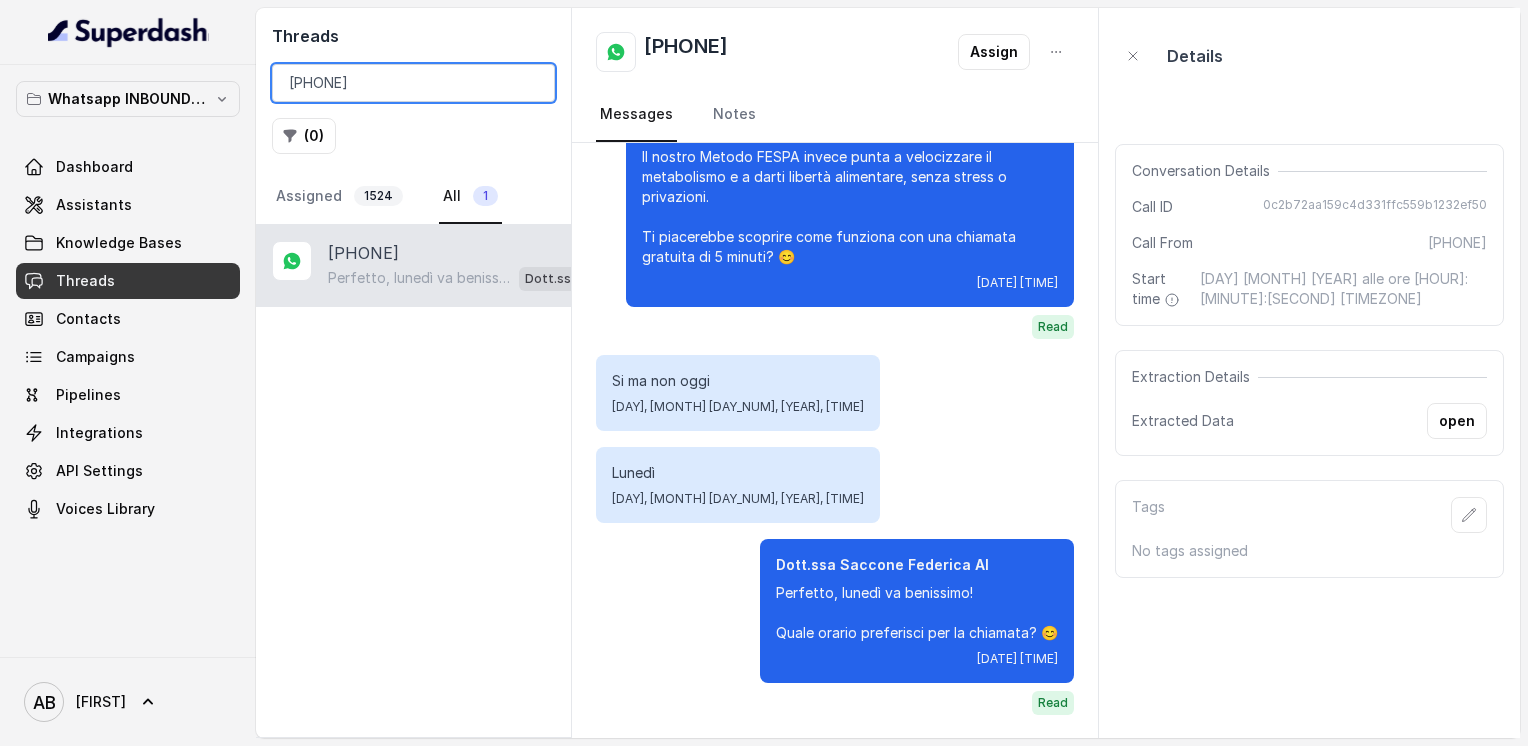 click on "[PHONE]" at bounding box center (413, 83) 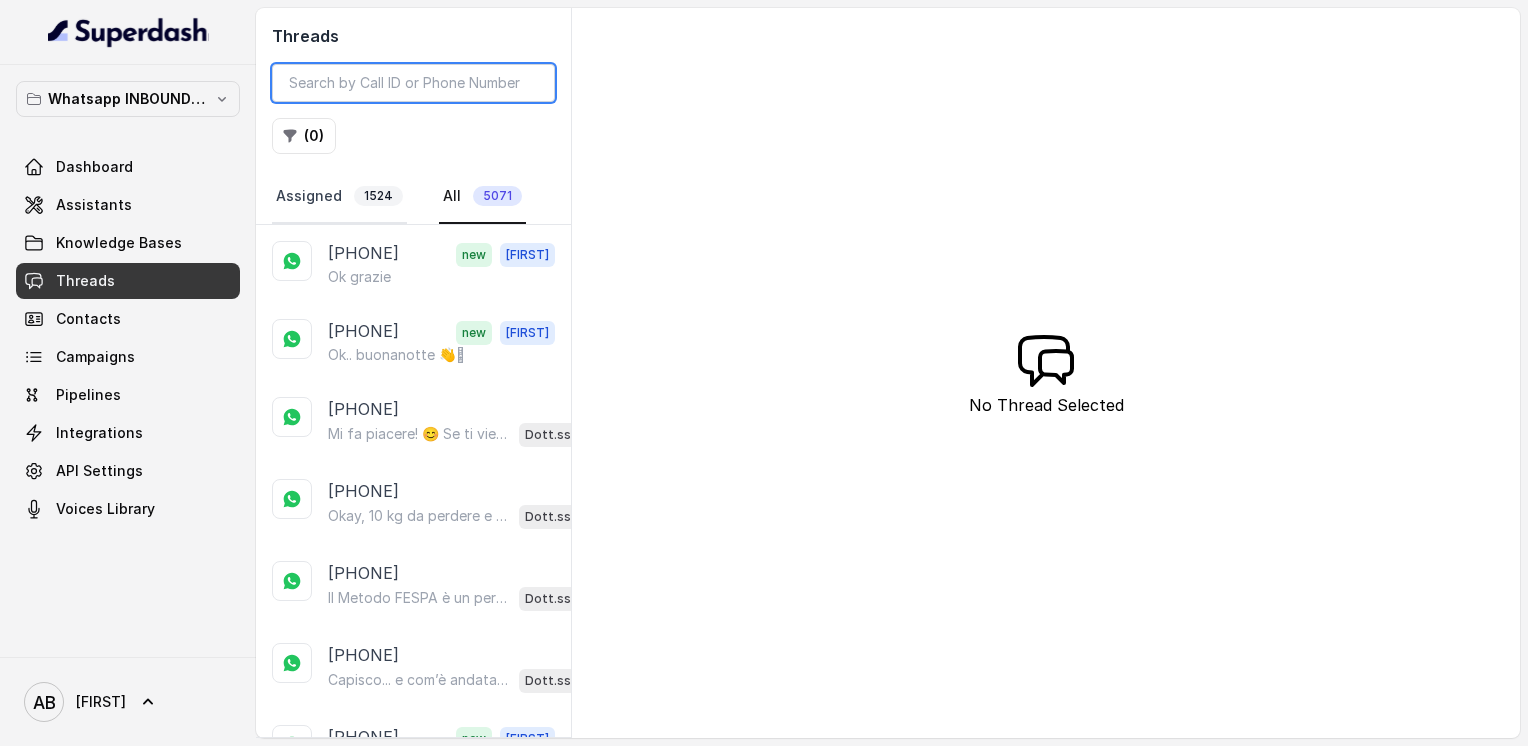 type 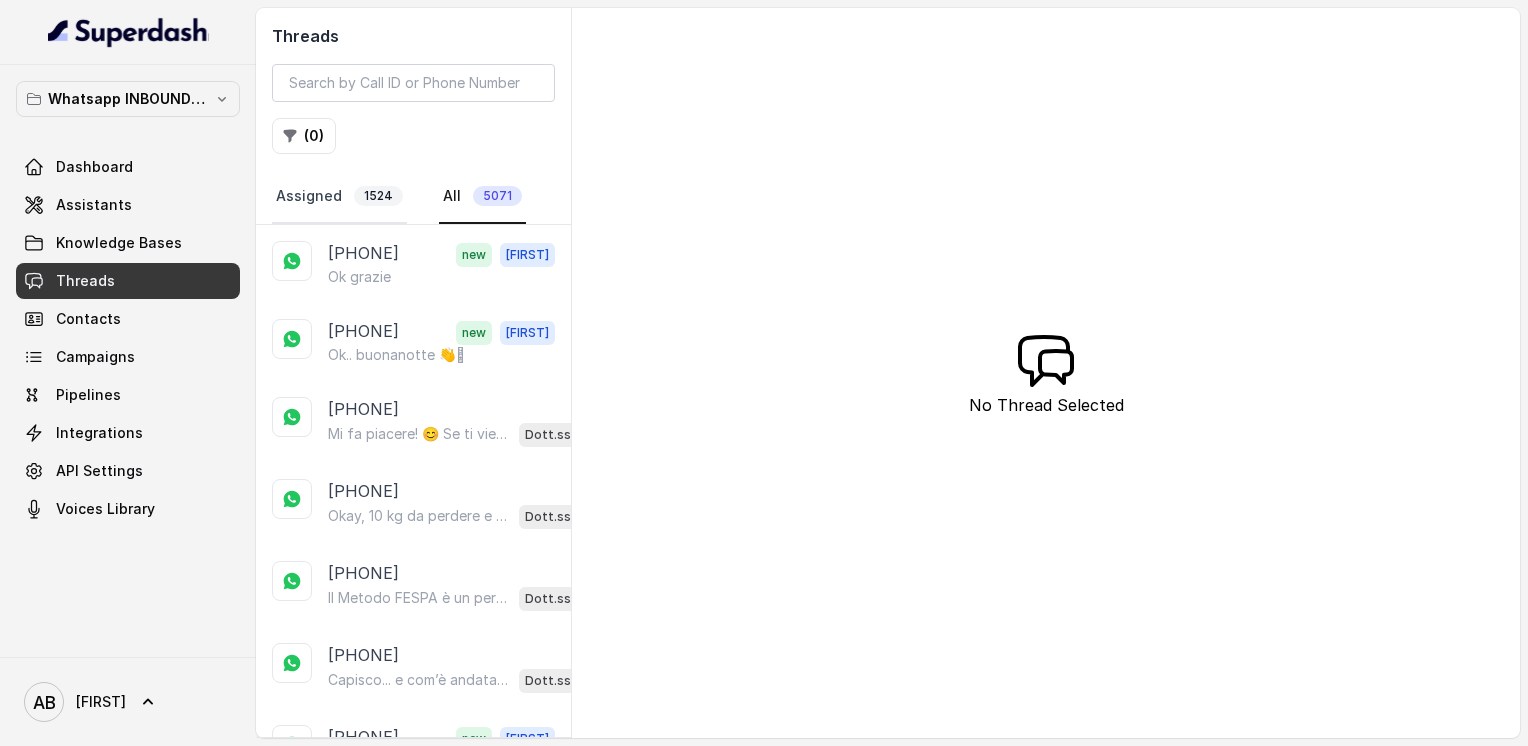 click on "1524" at bounding box center [378, 196] 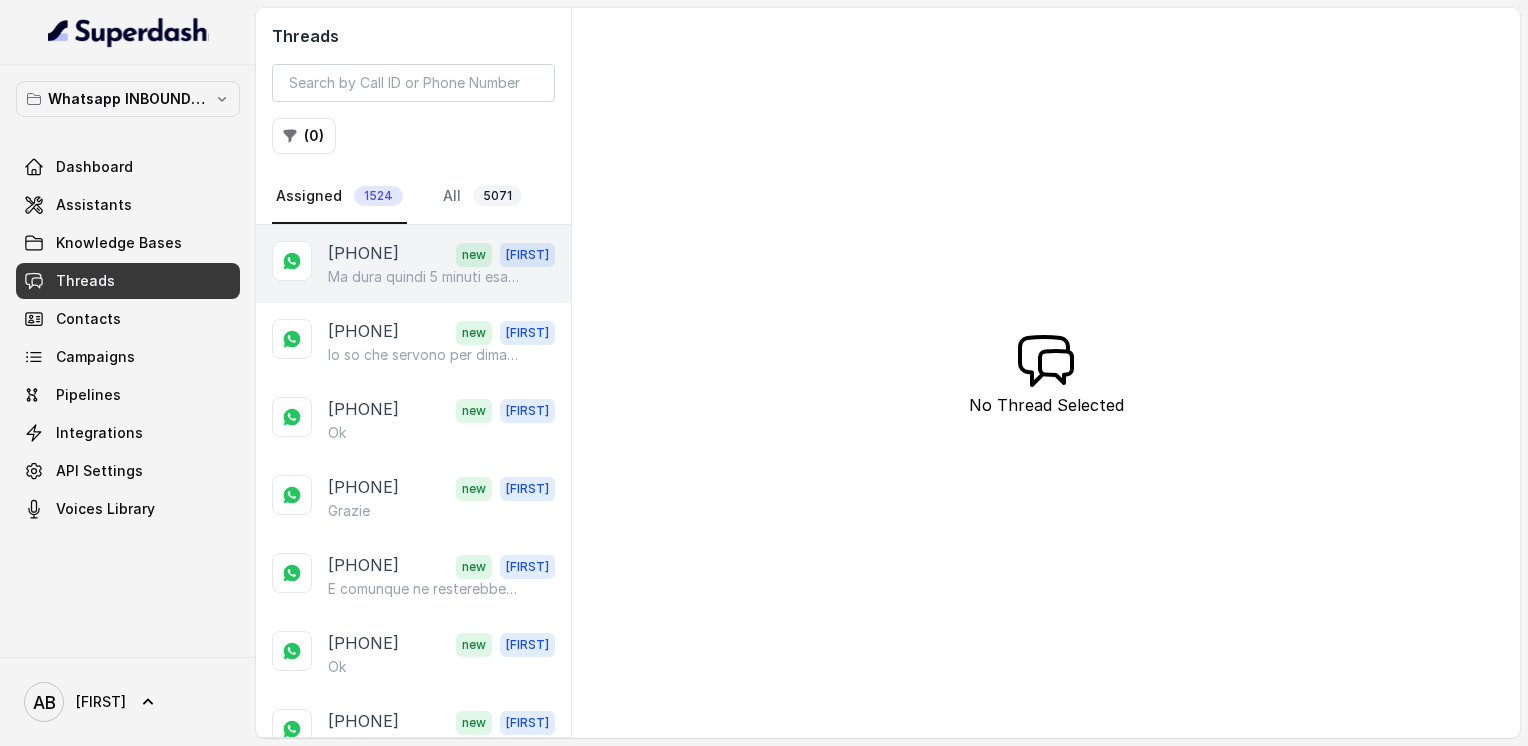 click on "[PHONE]" at bounding box center [363, 254] 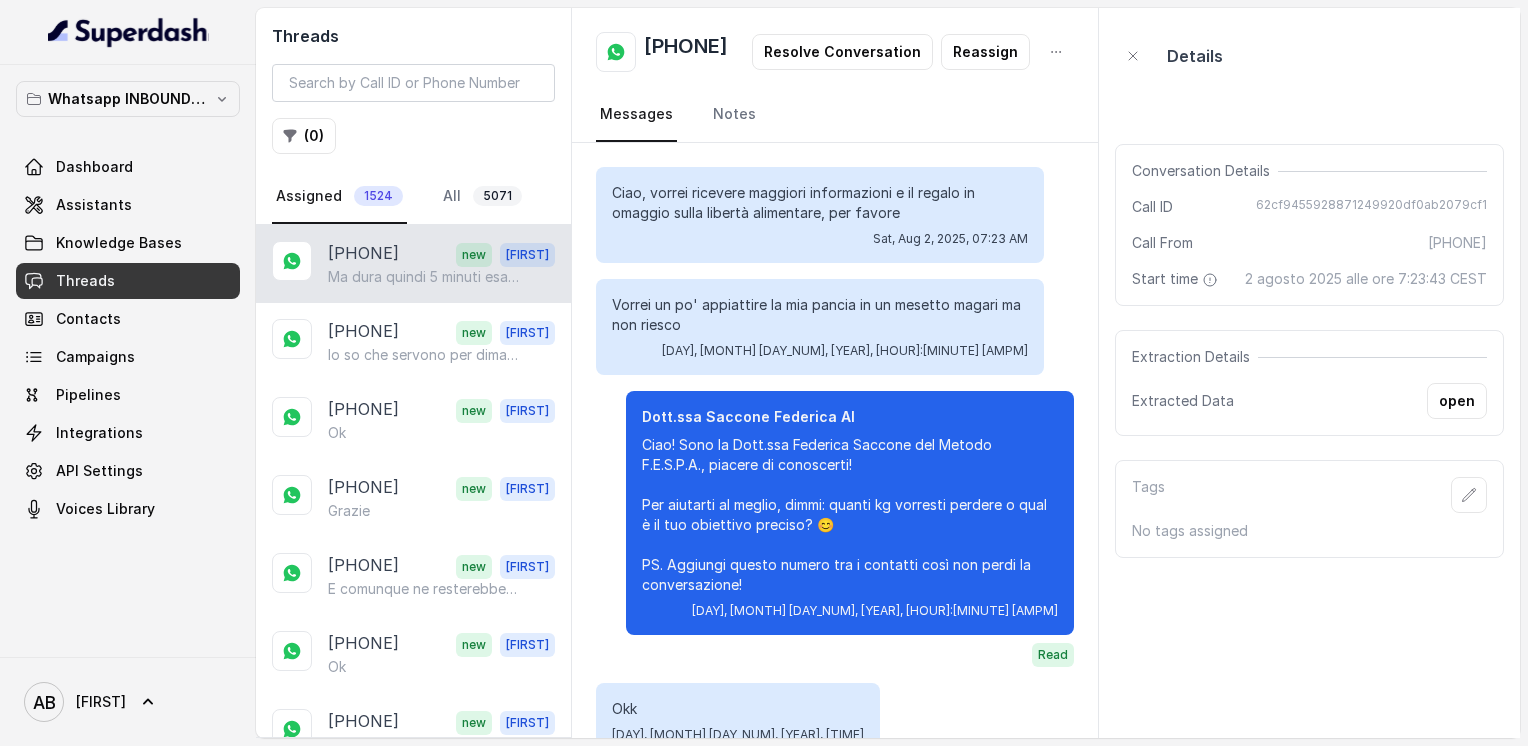 scroll, scrollTop: 8601, scrollLeft: 0, axis: vertical 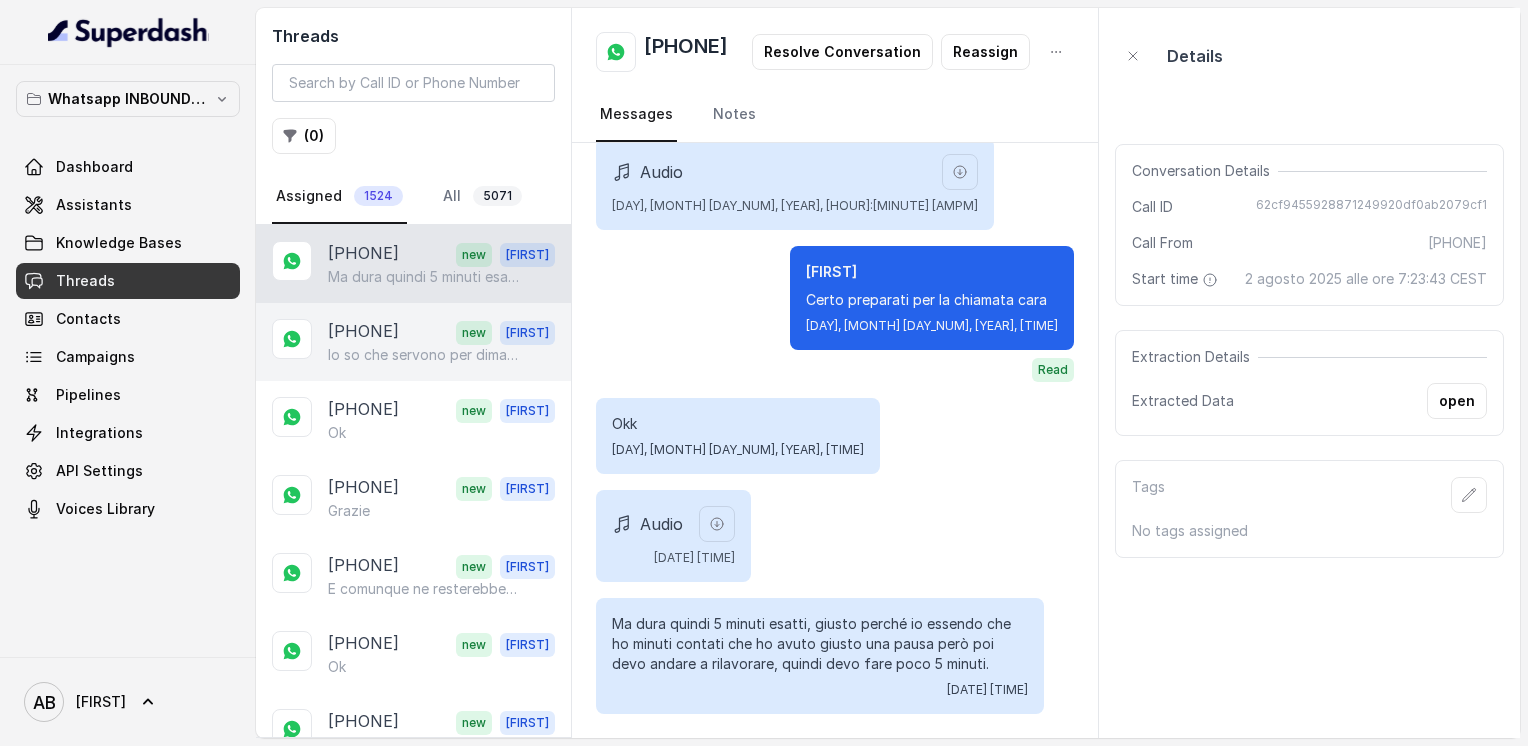click on "[PHONE] new [FIRST] Io so che servono per dimagrire ma così scleravo" at bounding box center [413, 342] 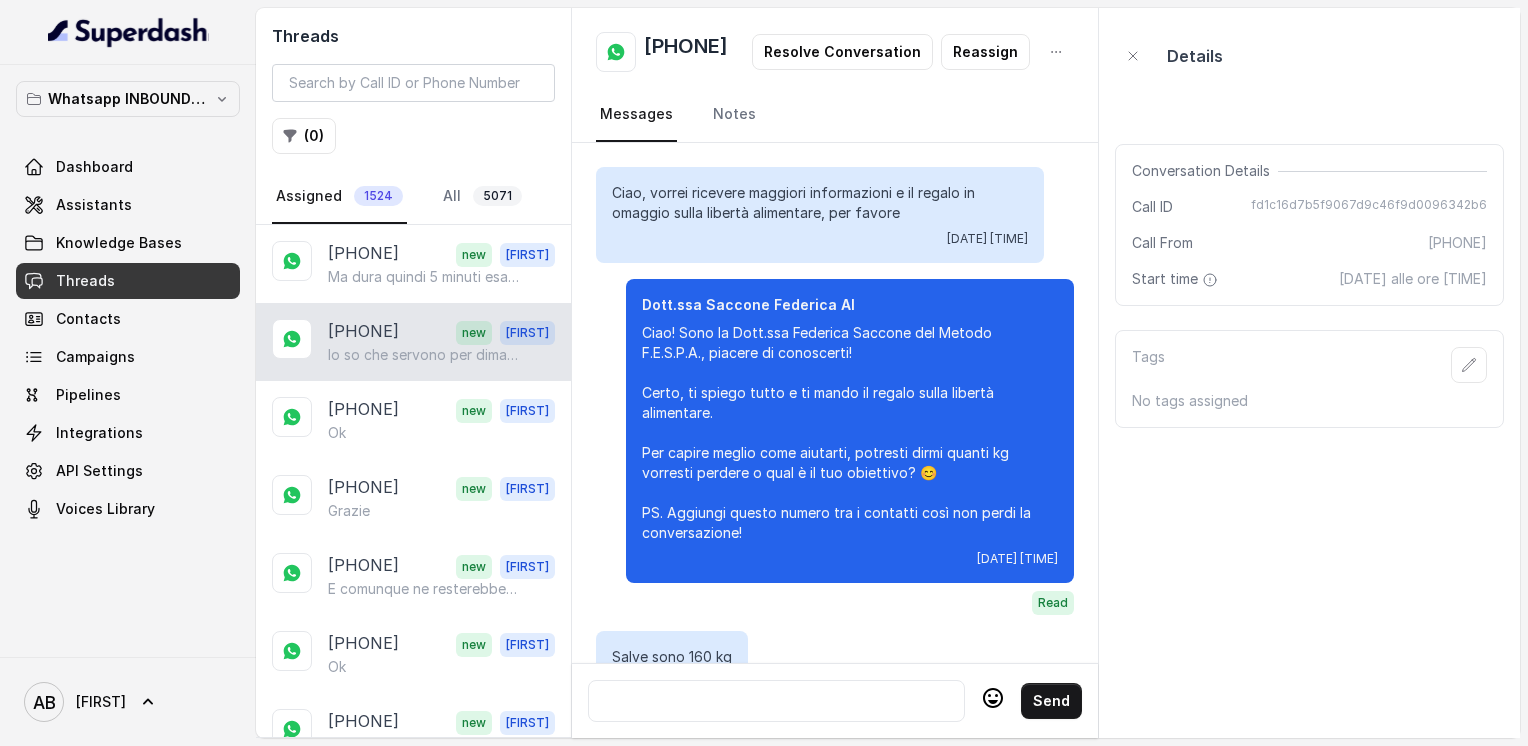 scroll, scrollTop: 1284, scrollLeft: 0, axis: vertical 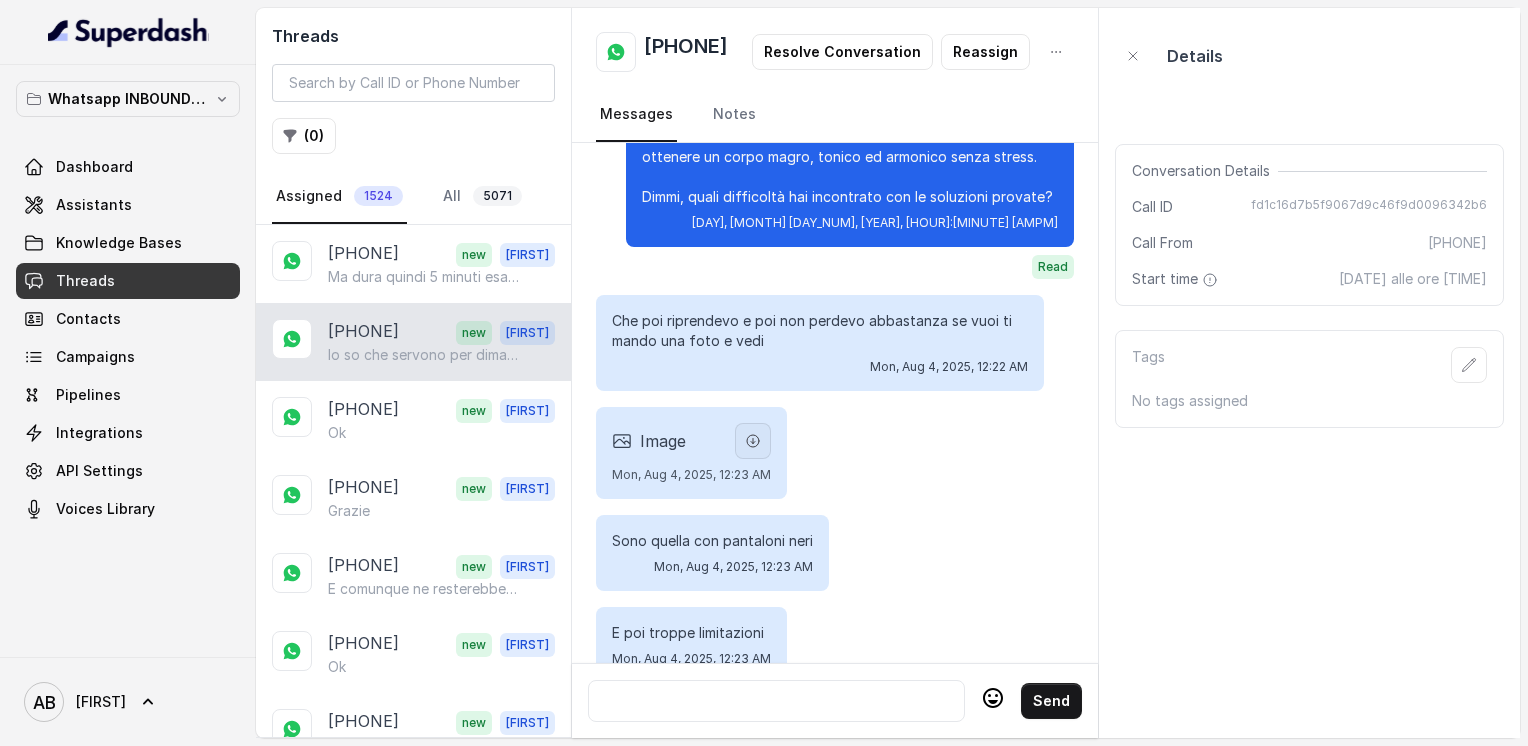 click 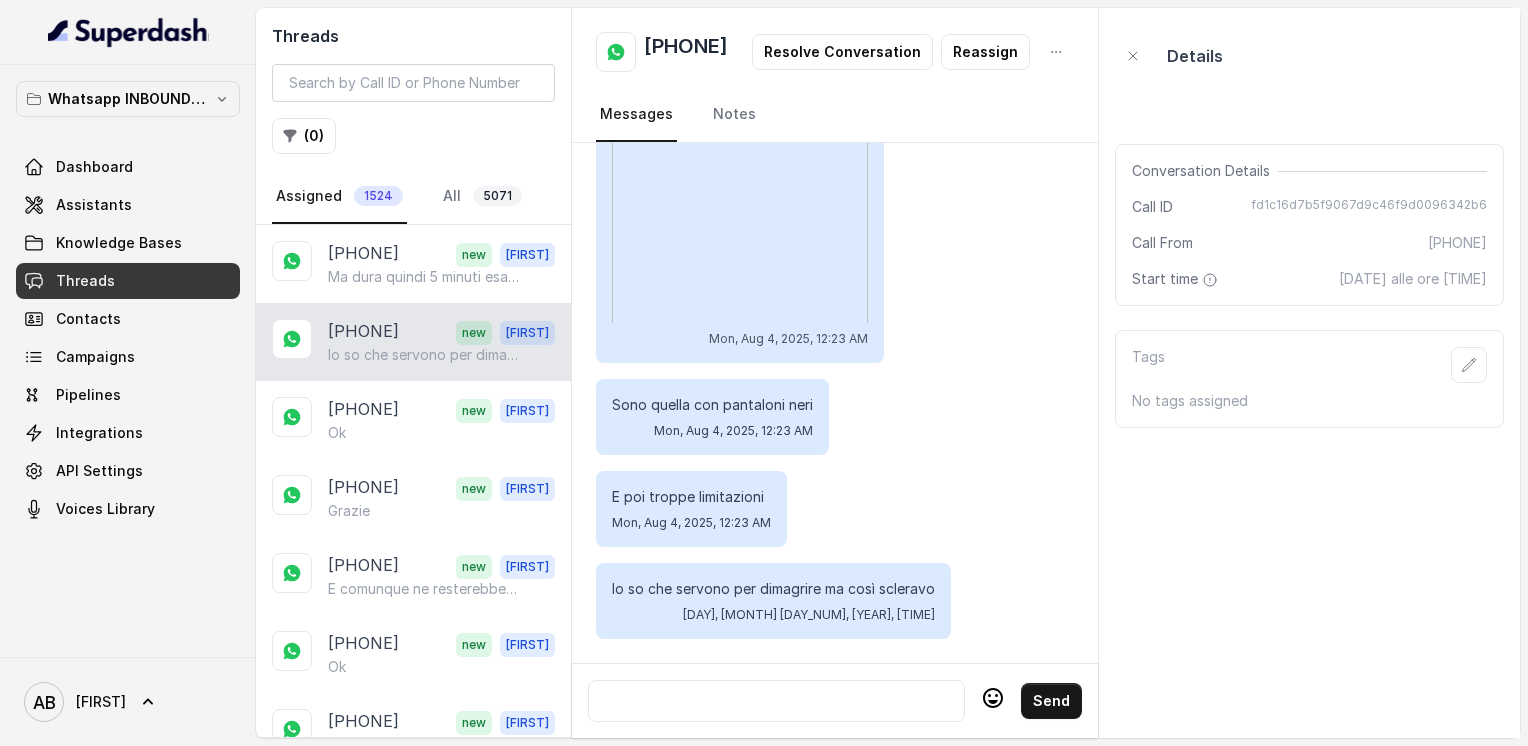 scroll, scrollTop: 1504, scrollLeft: 0, axis: vertical 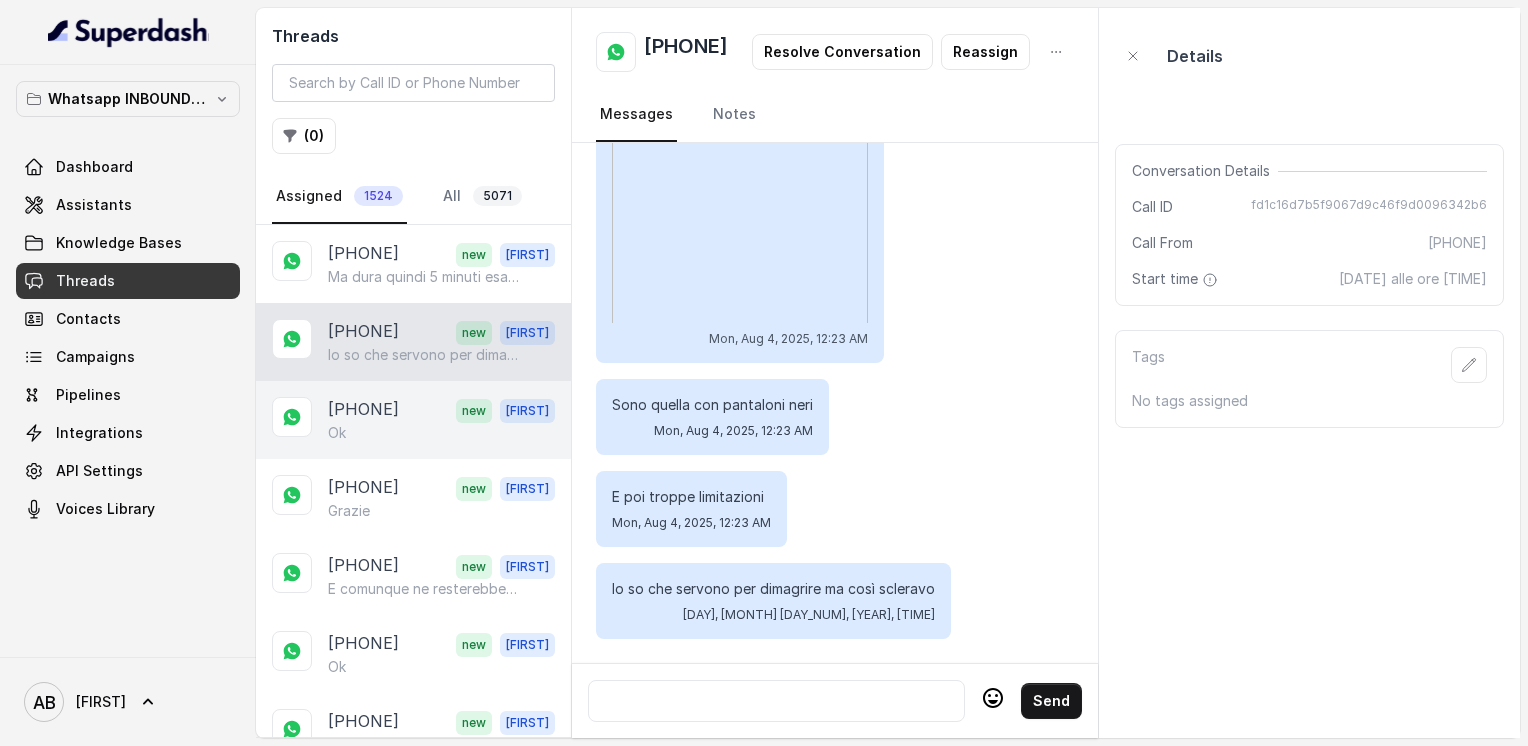 click on "Ok" at bounding box center (441, 433) 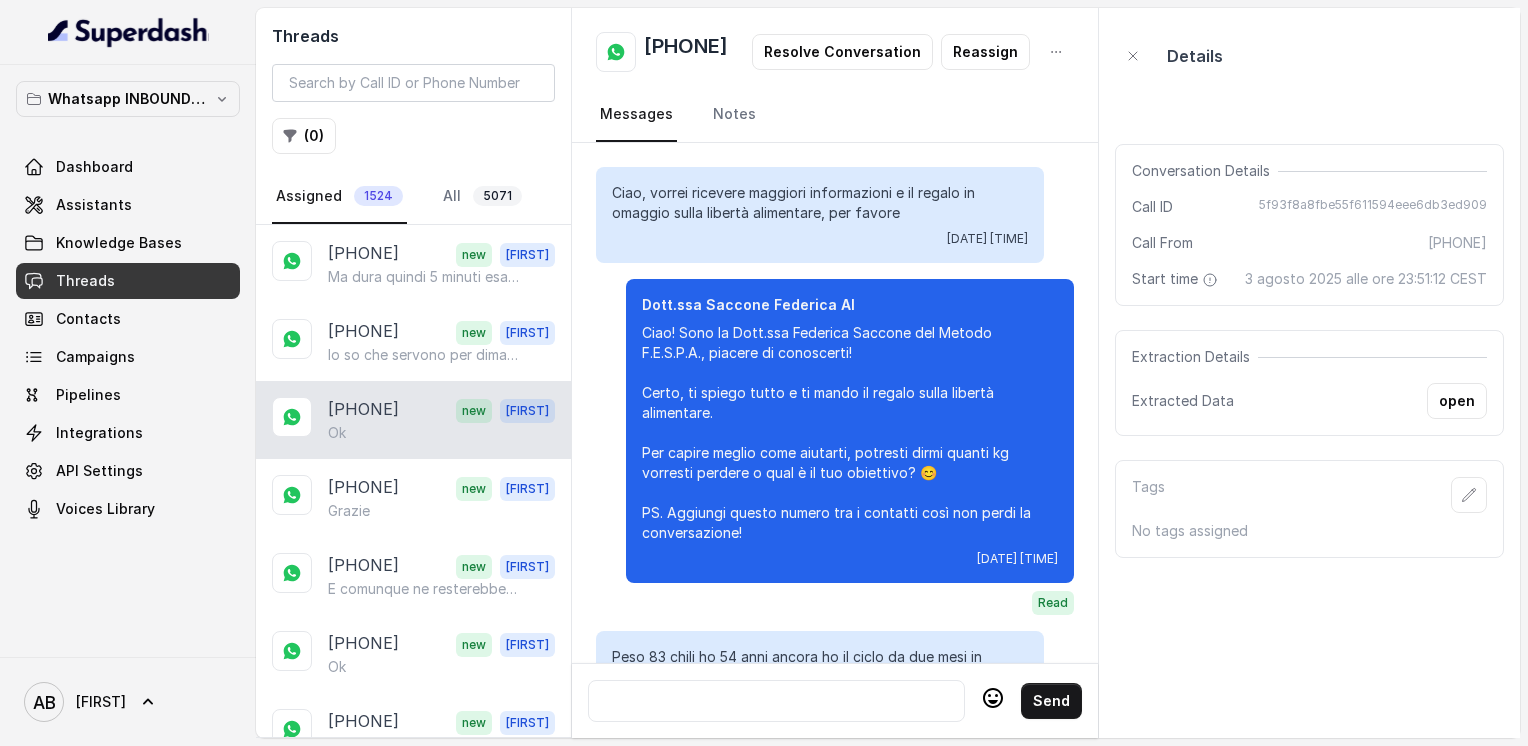 scroll, scrollTop: 2284, scrollLeft: 0, axis: vertical 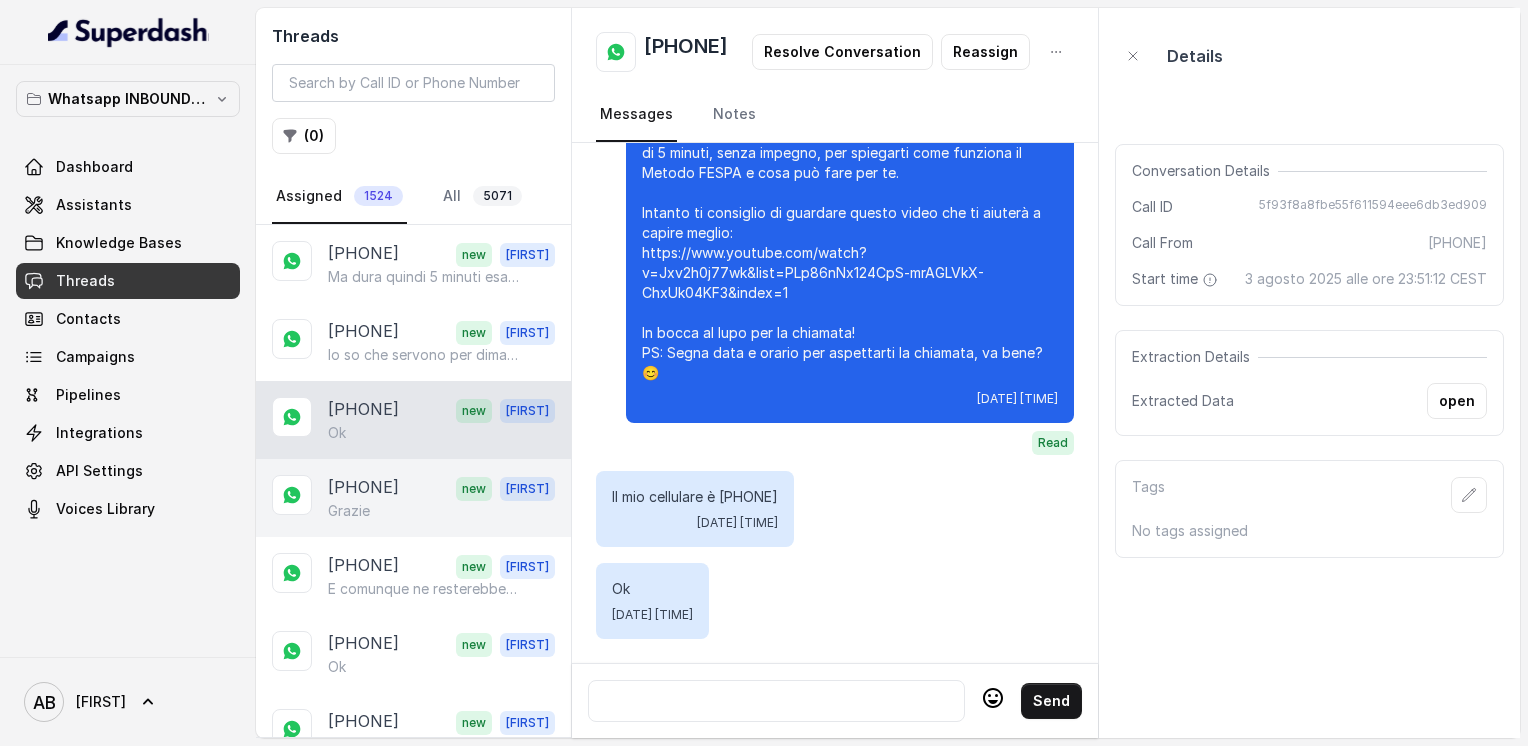 click on "Grazie" at bounding box center (441, 511) 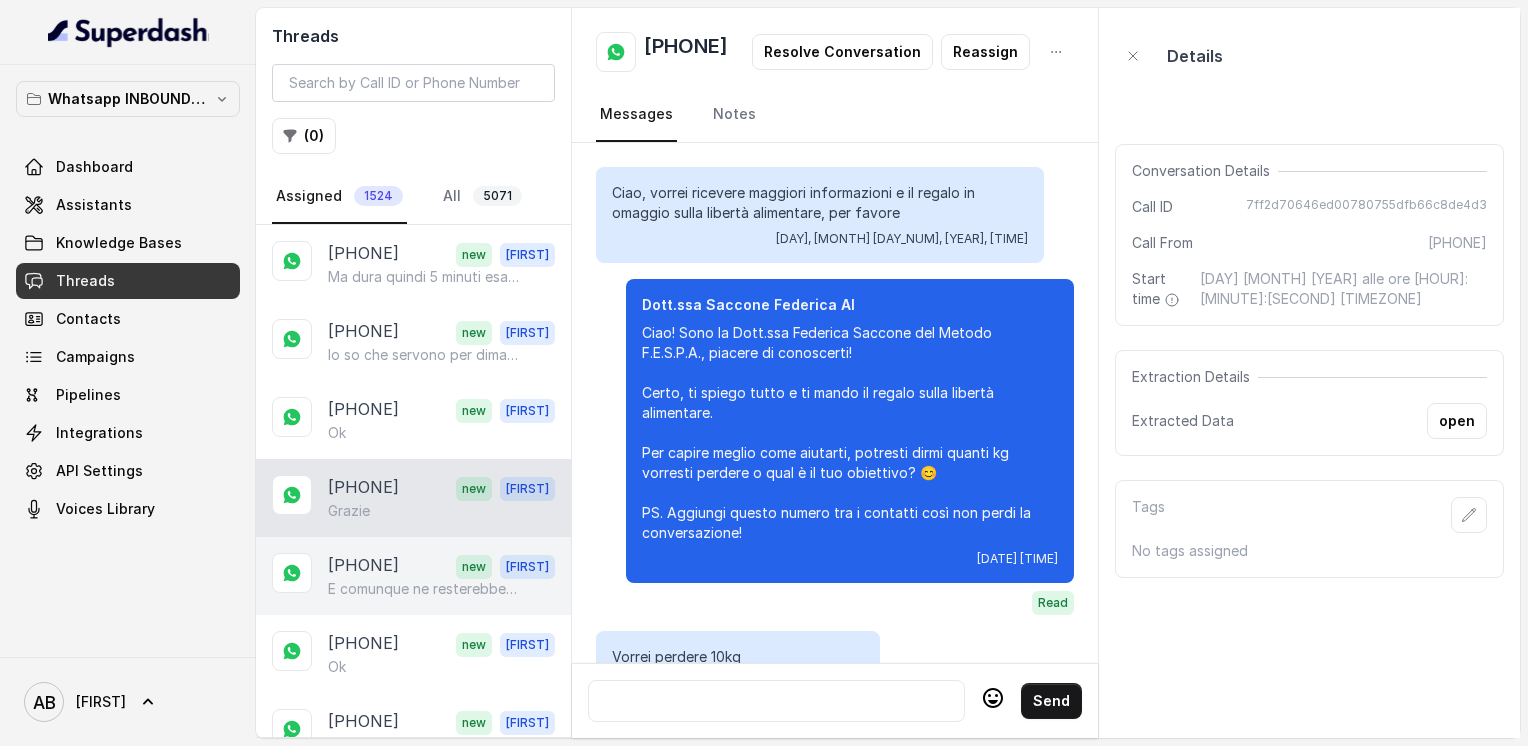scroll, scrollTop: 3500, scrollLeft: 0, axis: vertical 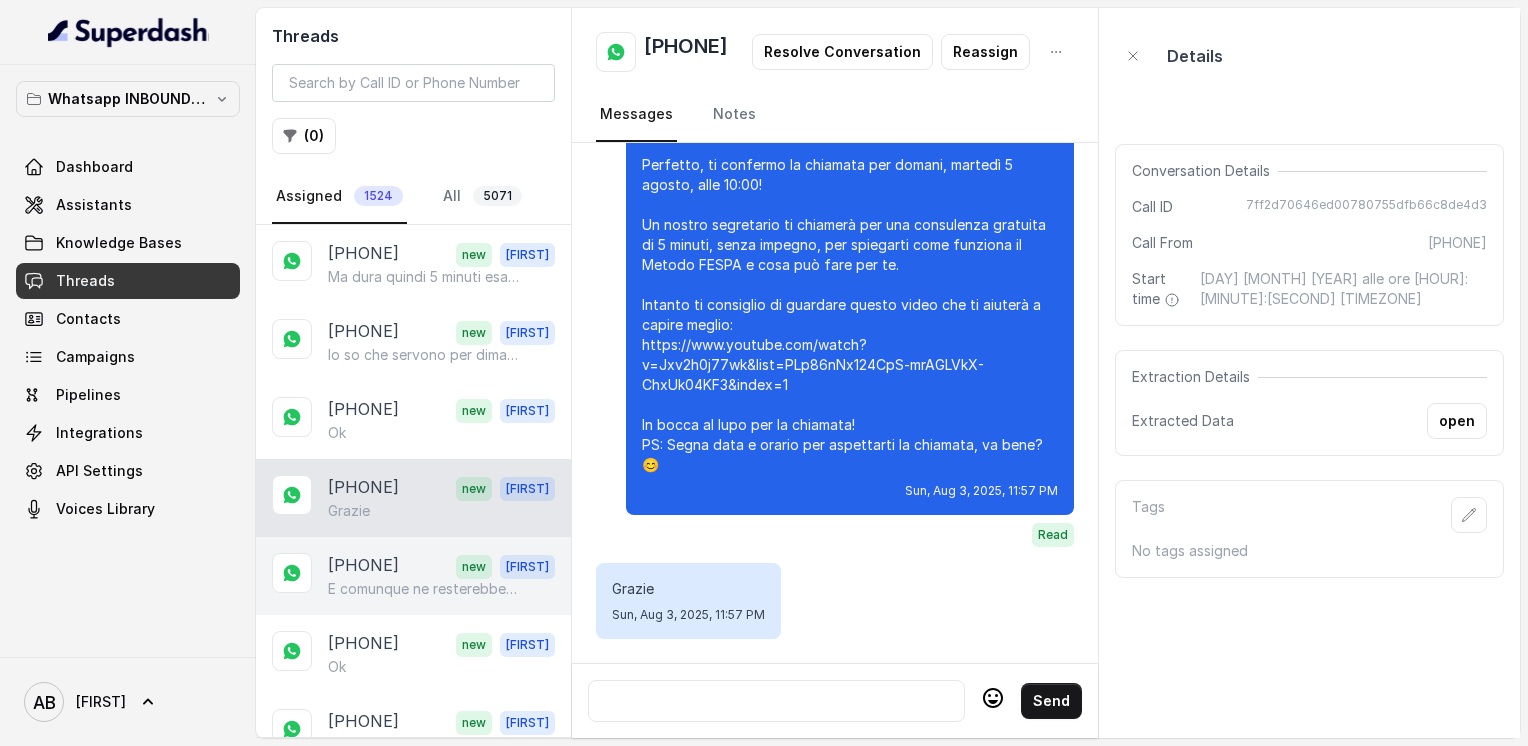 click on "[PHONE]" at bounding box center [363, 566] 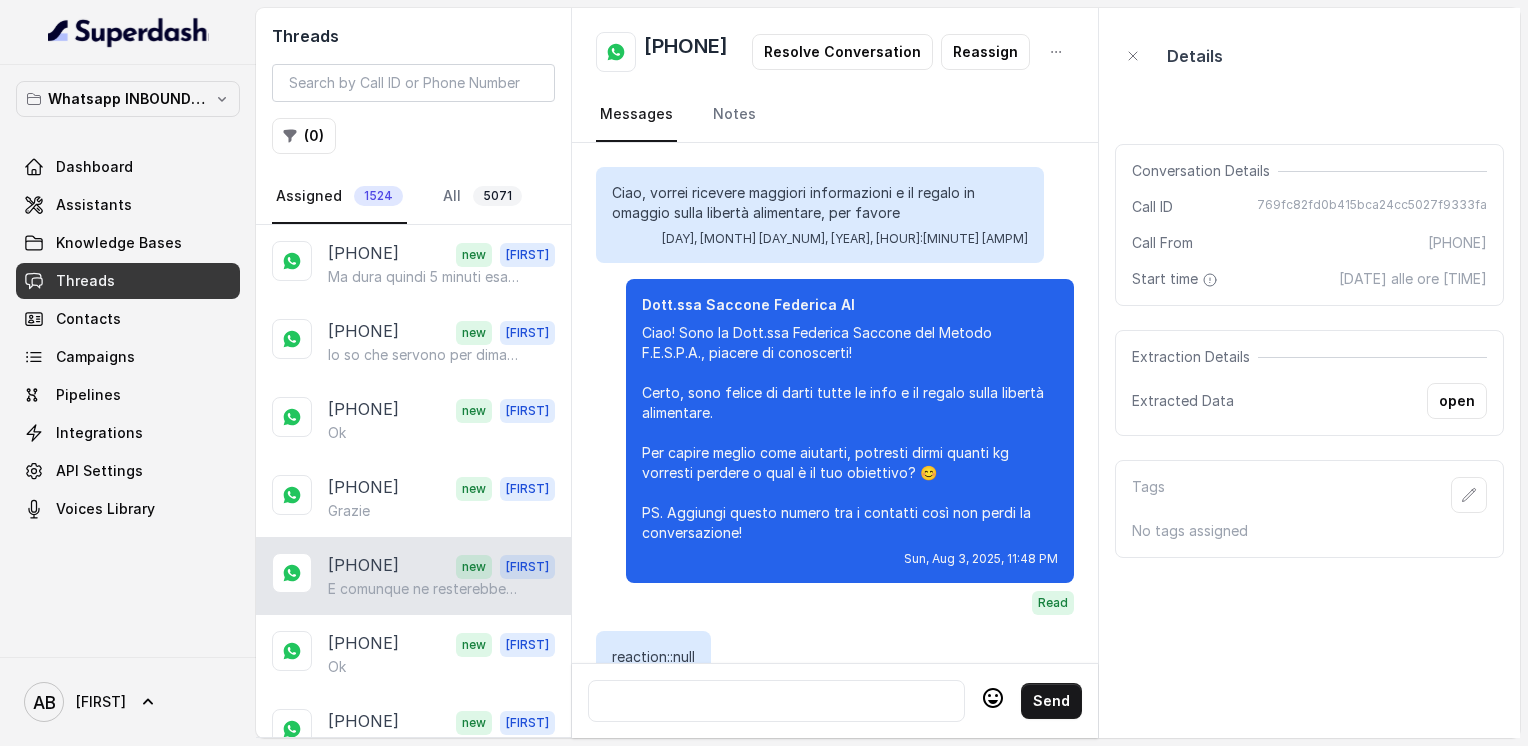 scroll, scrollTop: 468, scrollLeft: 0, axis: vertical 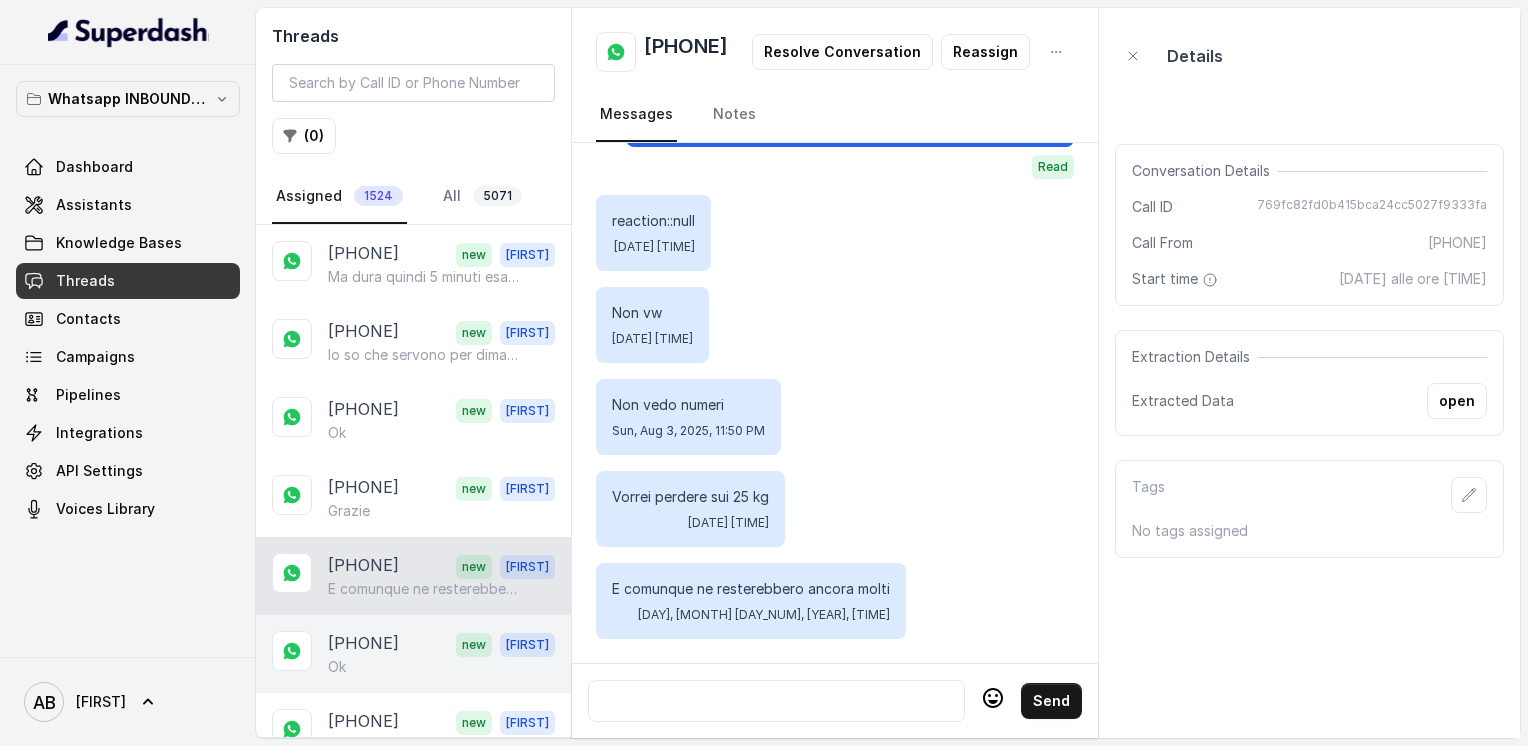 click on "[PHONE]" at bounding box center (363, 644) 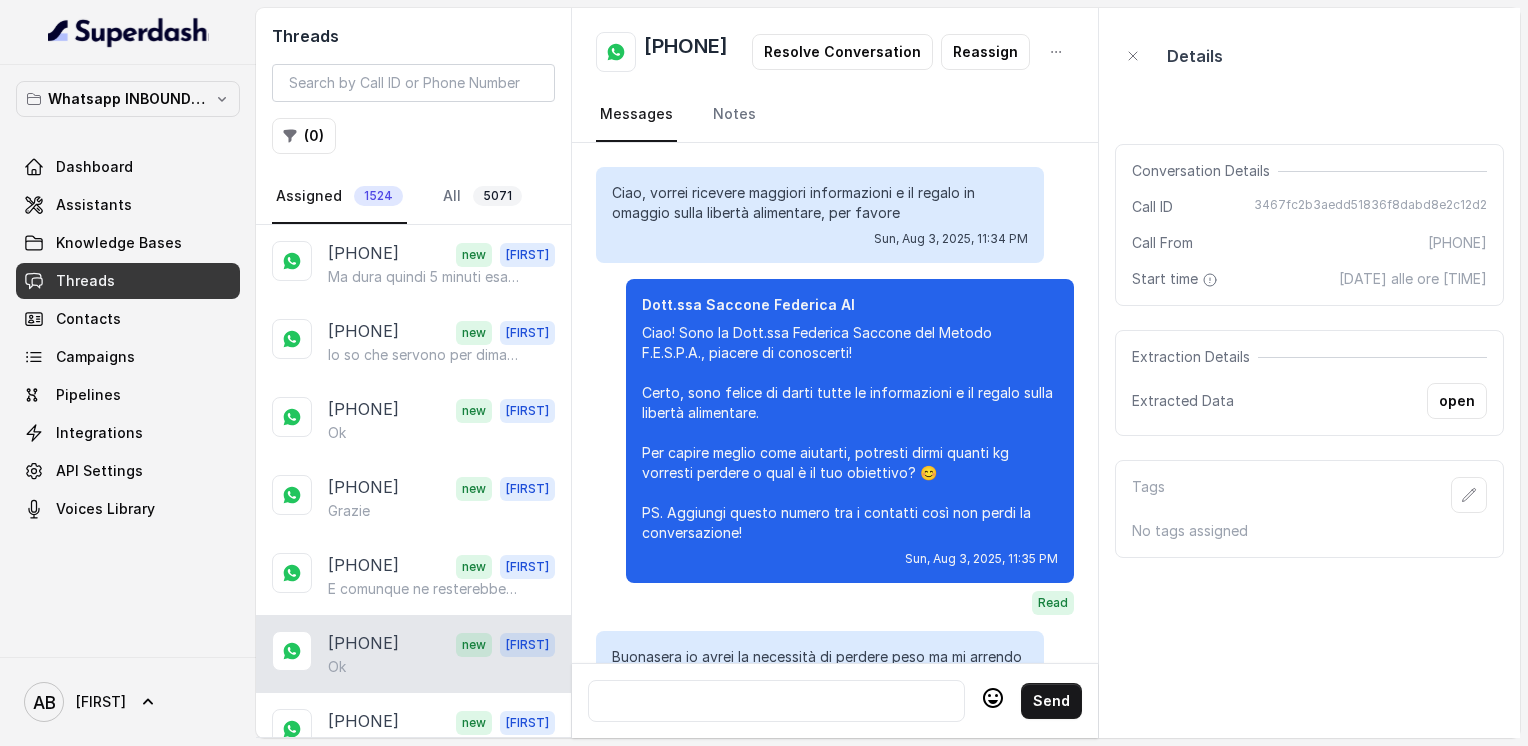 scroll, scrollTop: 2456, scrollLeft: 0, axis: vertical 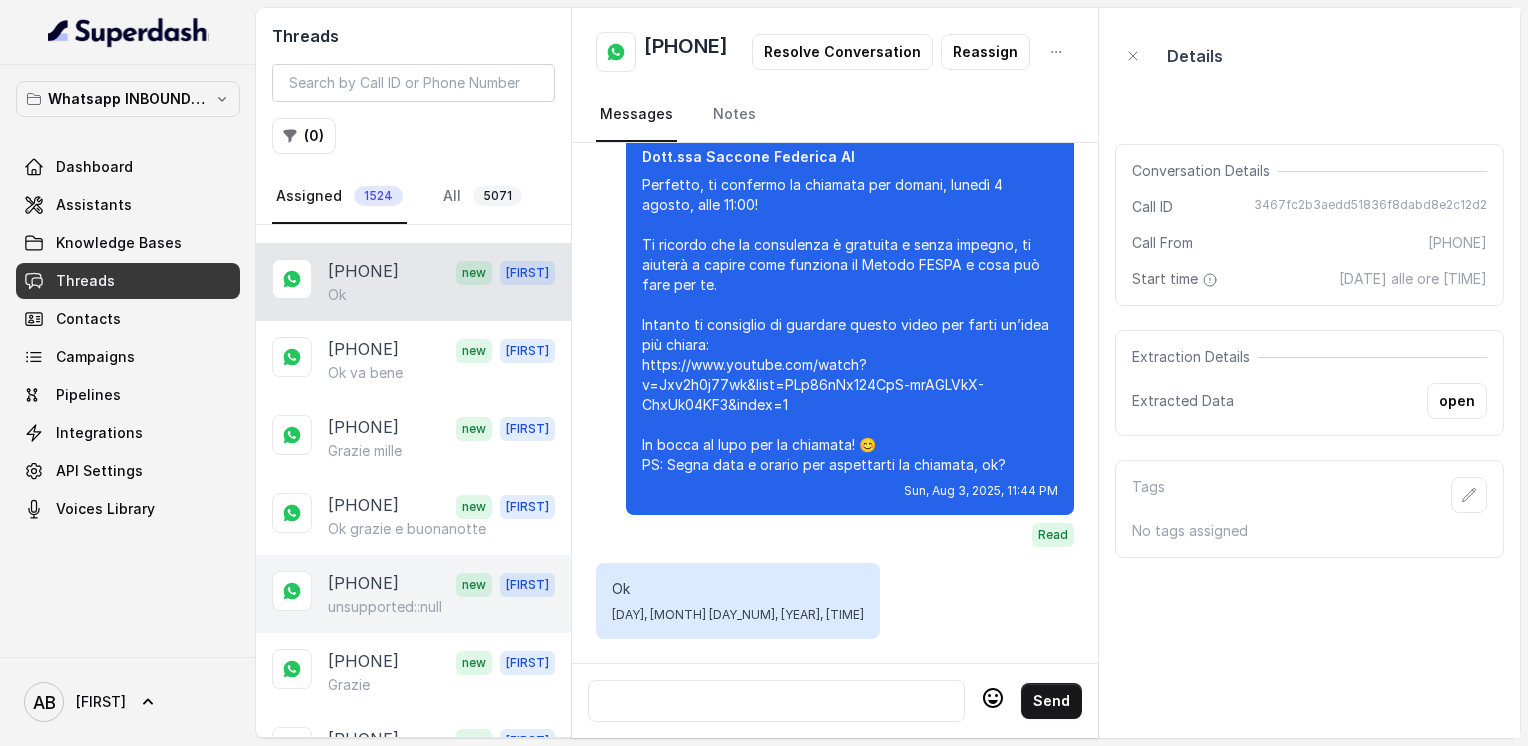 click on "[PHONE] new [FIRST] unsupported::null" at bounding box center [413, 594] 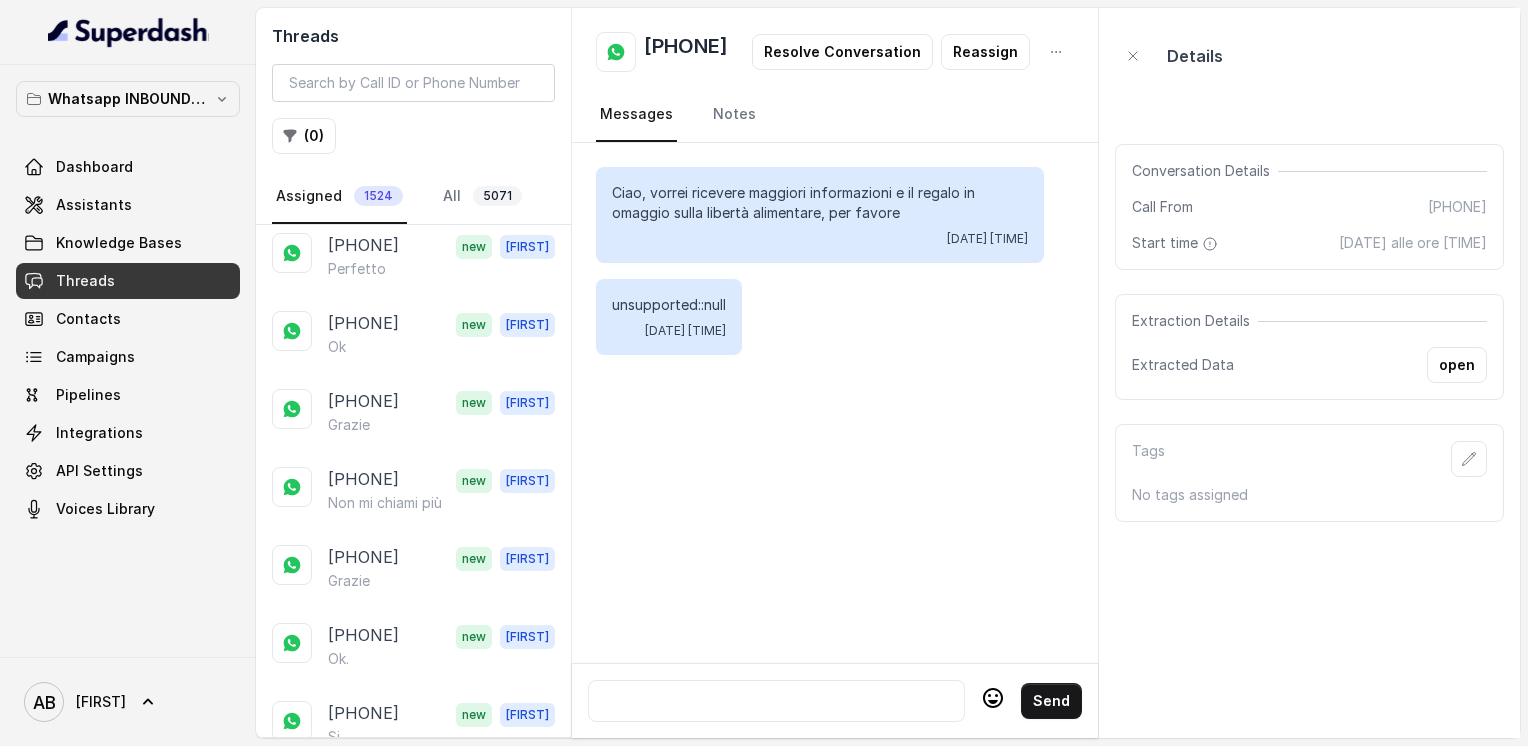 scroll, scrollTop: 1496, scrollLeft: 0, axis: vertical 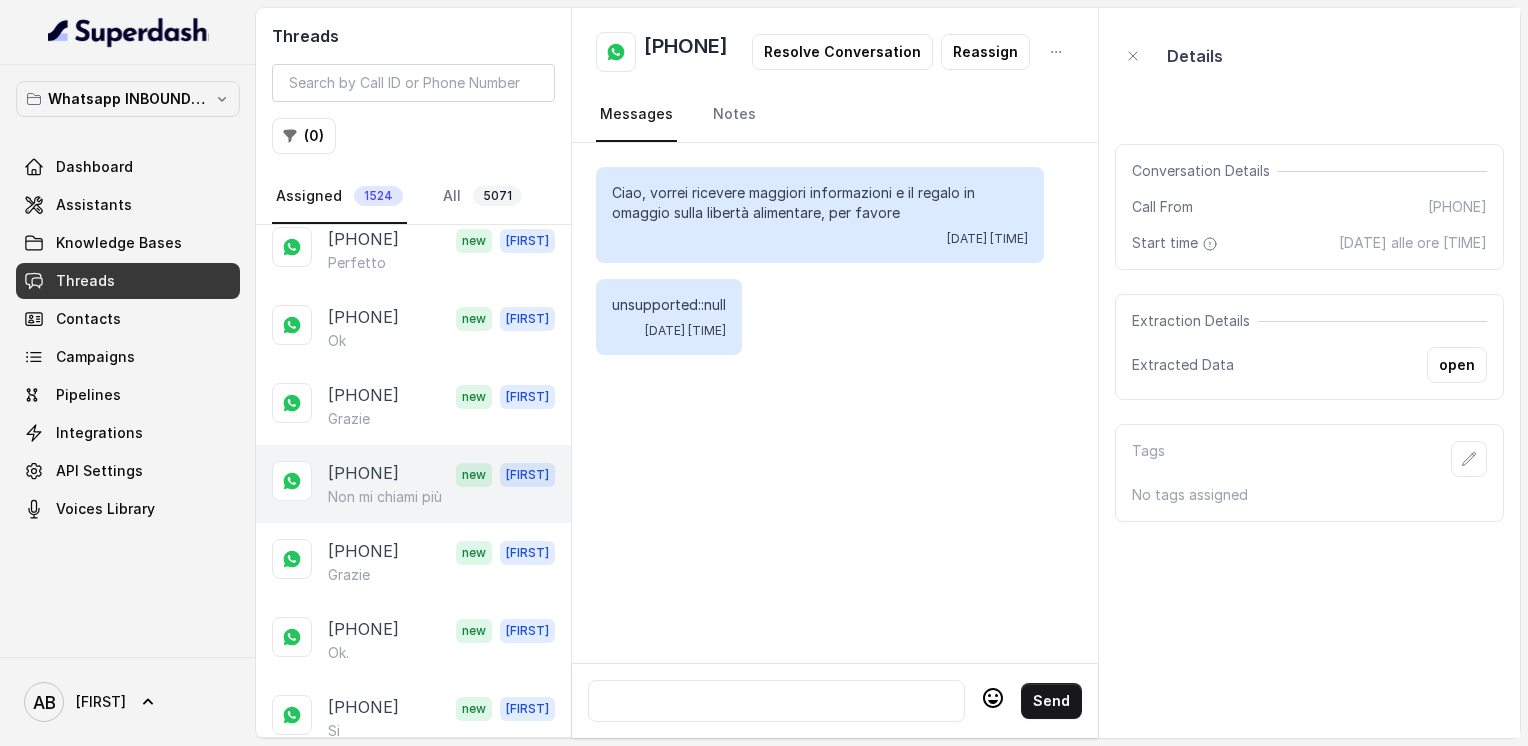 click on "Non mi chiami più" at bounding box center [385, 497] 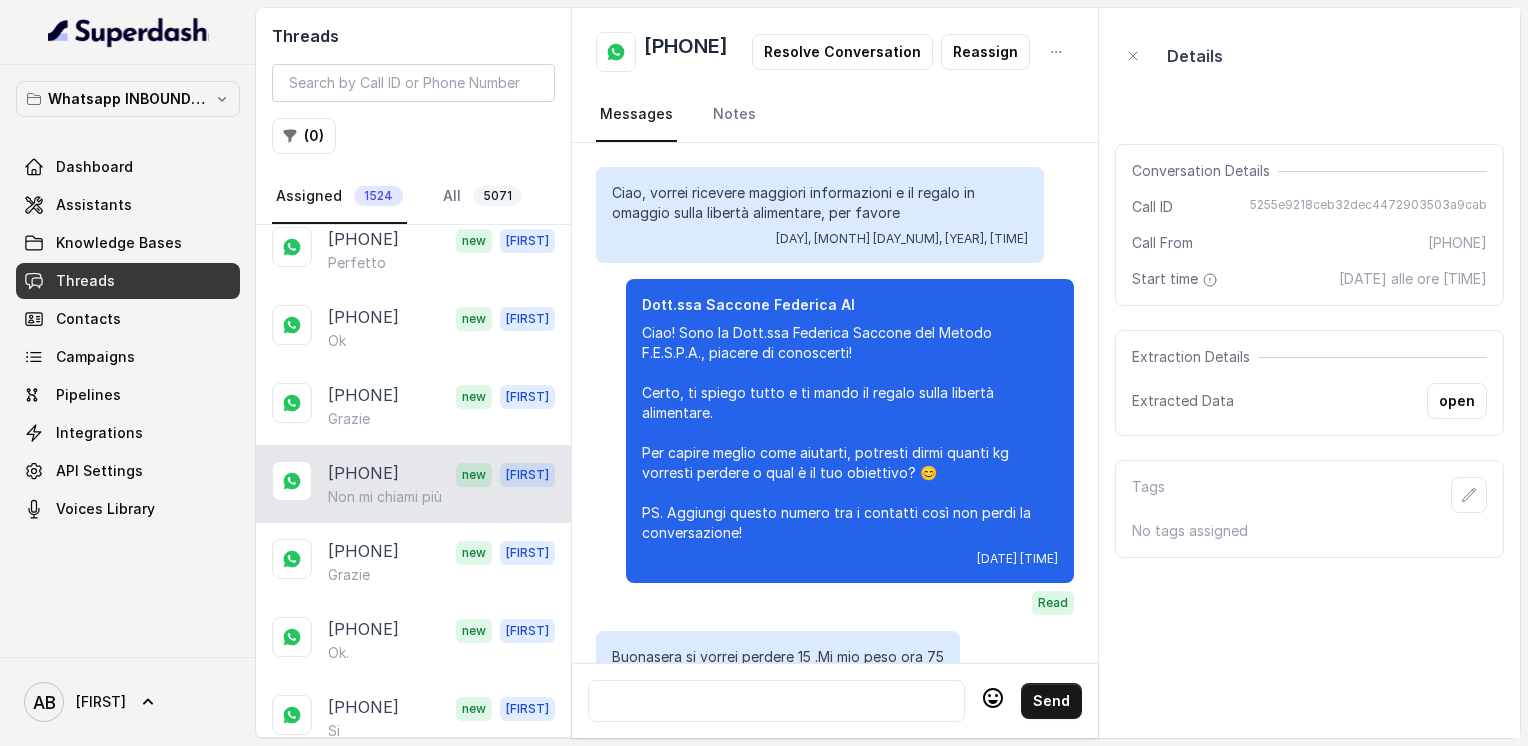 scroll, scrollTop: 2272, scrollLeft: 0, axis: vertical 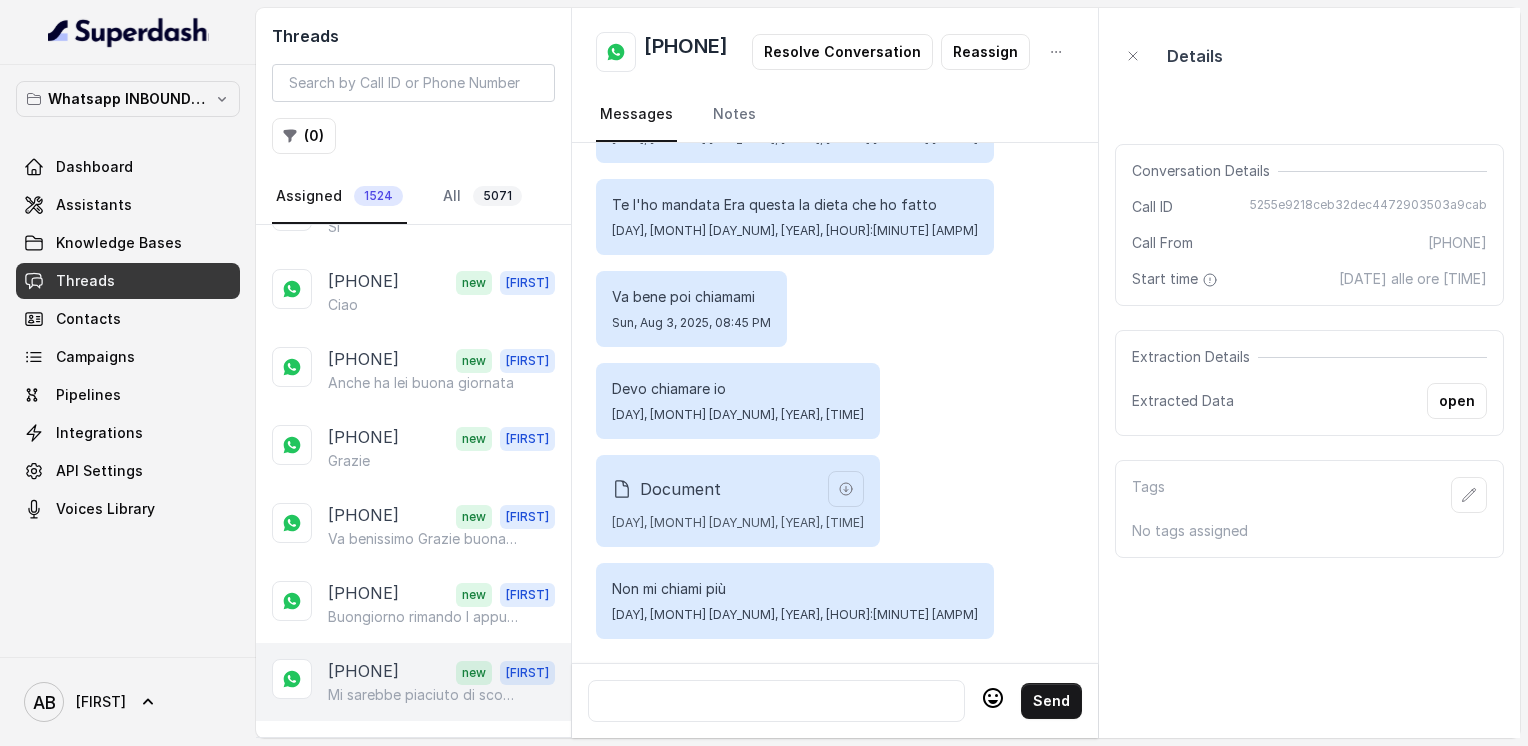click on "Mi sarebbe piaciuto di scoprire" at bounding box center (424, 695) 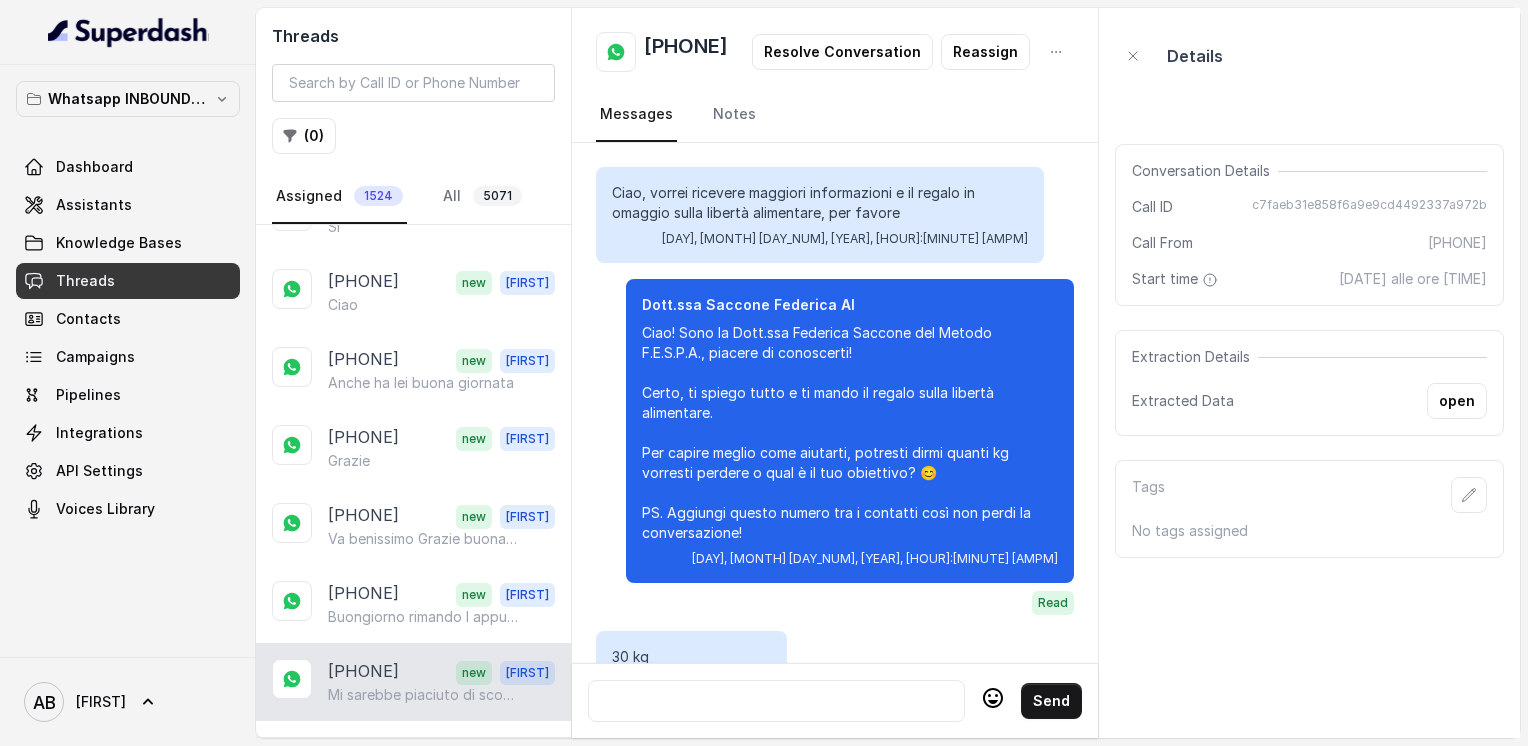 scroll, scrollTop: 1820, scrollLeft: 0, axis: vertical 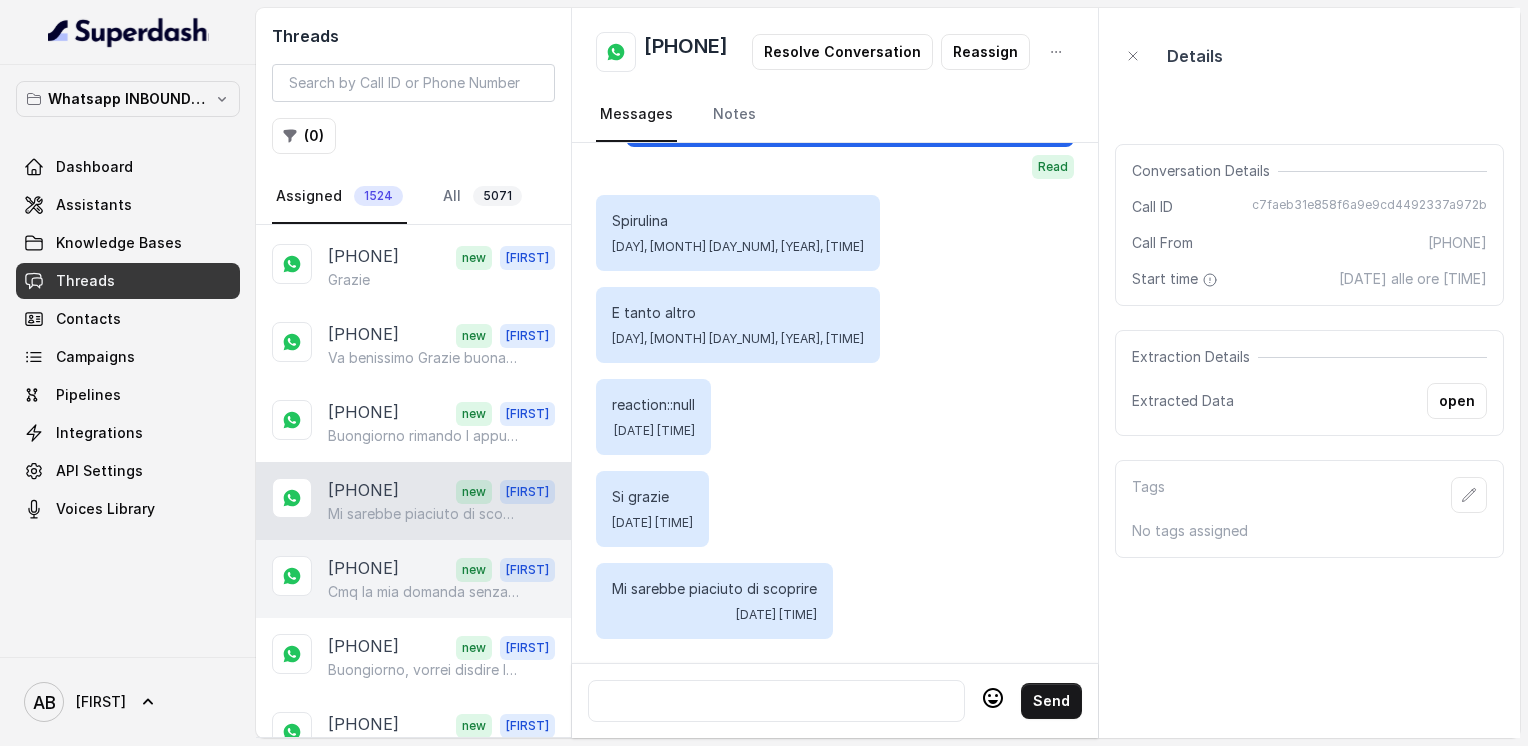 click on "new Alessandro Cmq la mia domanda senza girare intorno ,cosa mi consigli?" at bounding box center (413, 579) 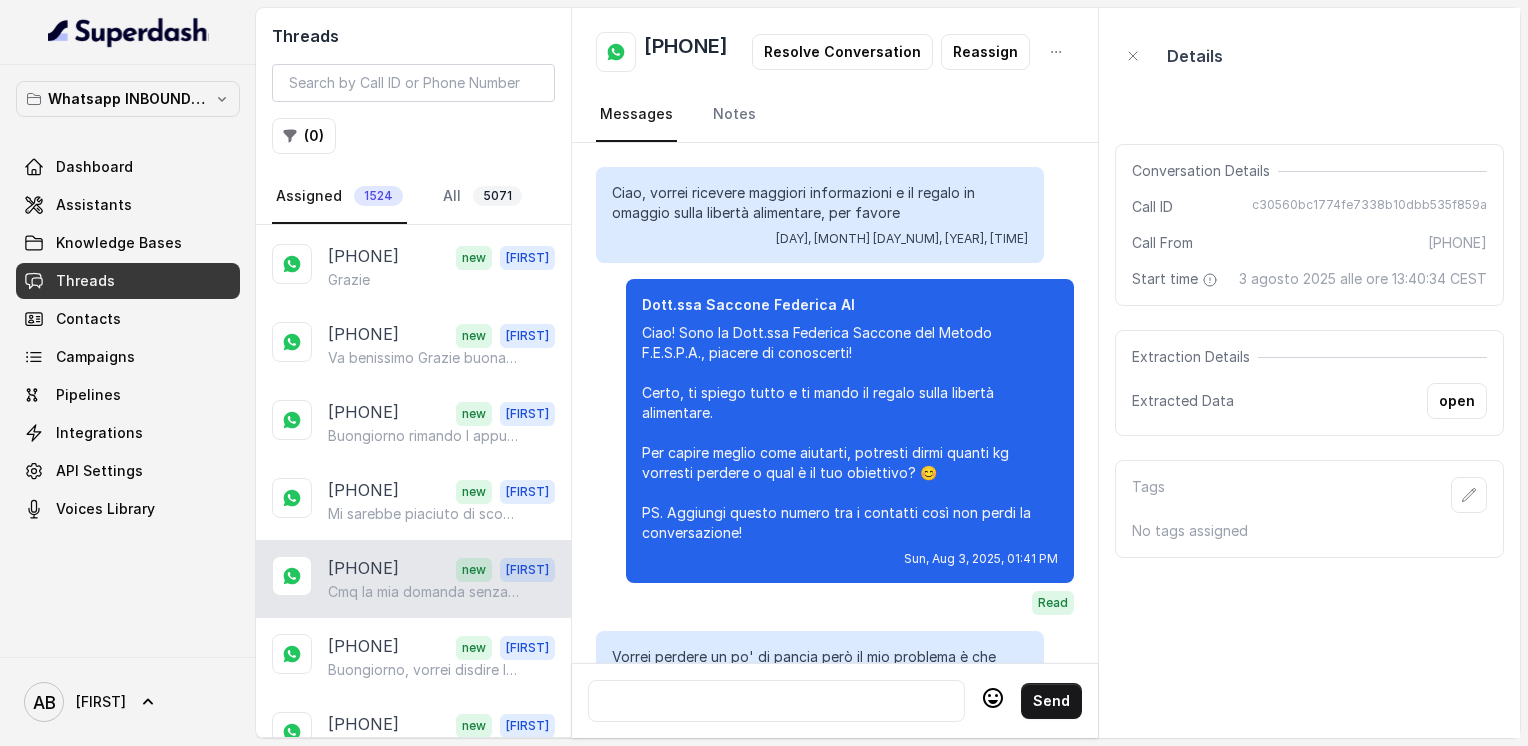 scroll, scrollTop: 1404, scrollLeft: 0, axis: vertical 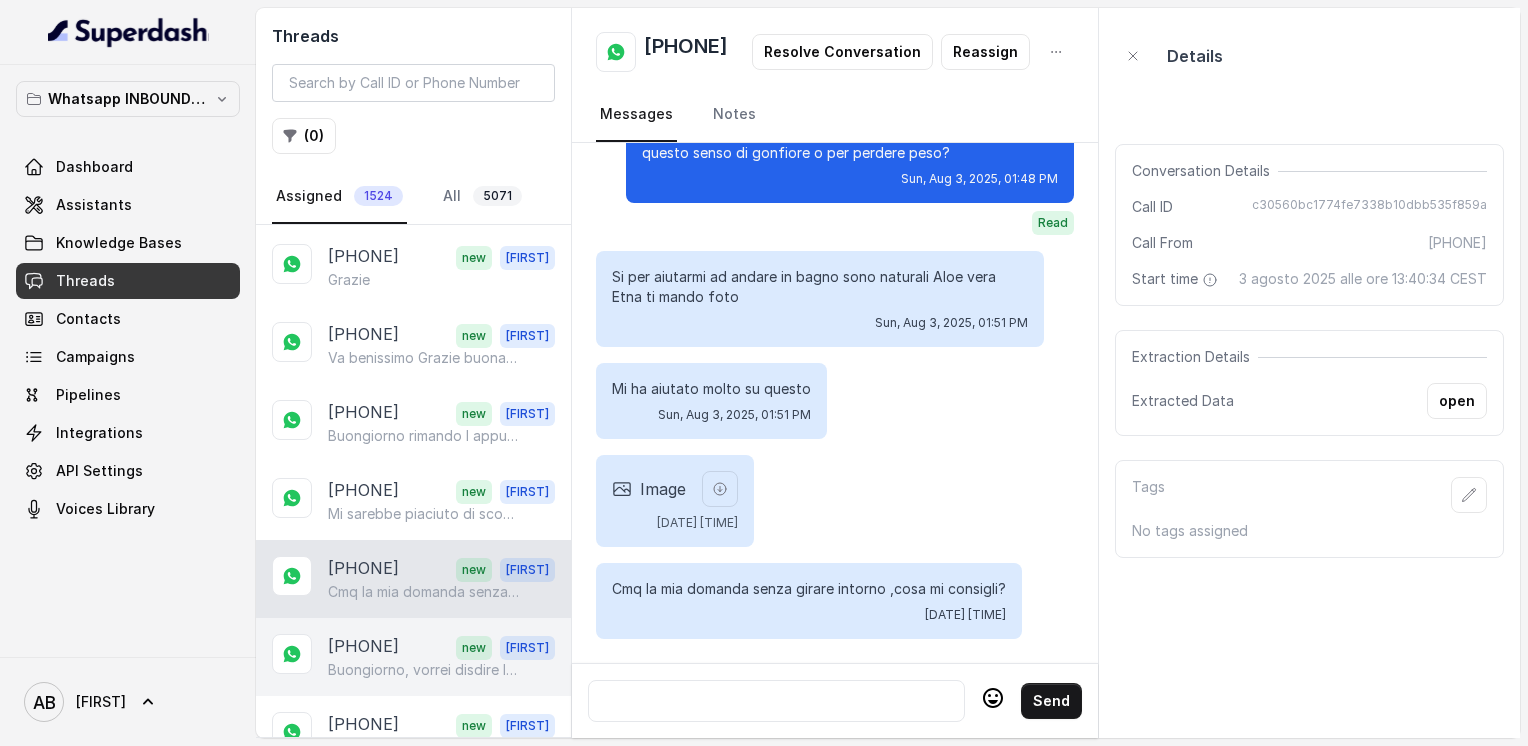 click on "[PHONE]" at bounding box center [363, 647] 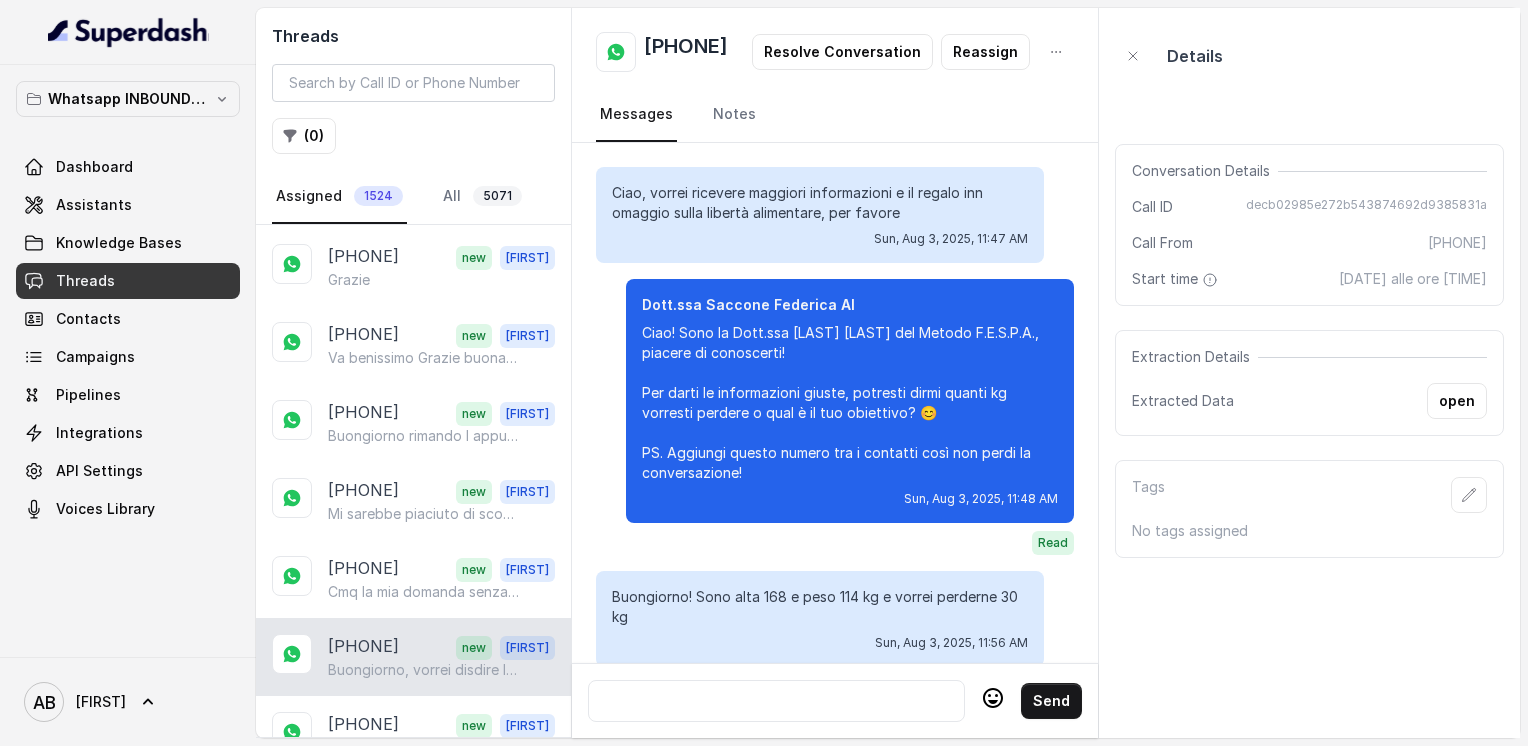 scroll, scrollTop: 2012, scrollLeft: 0, axis: vertical 